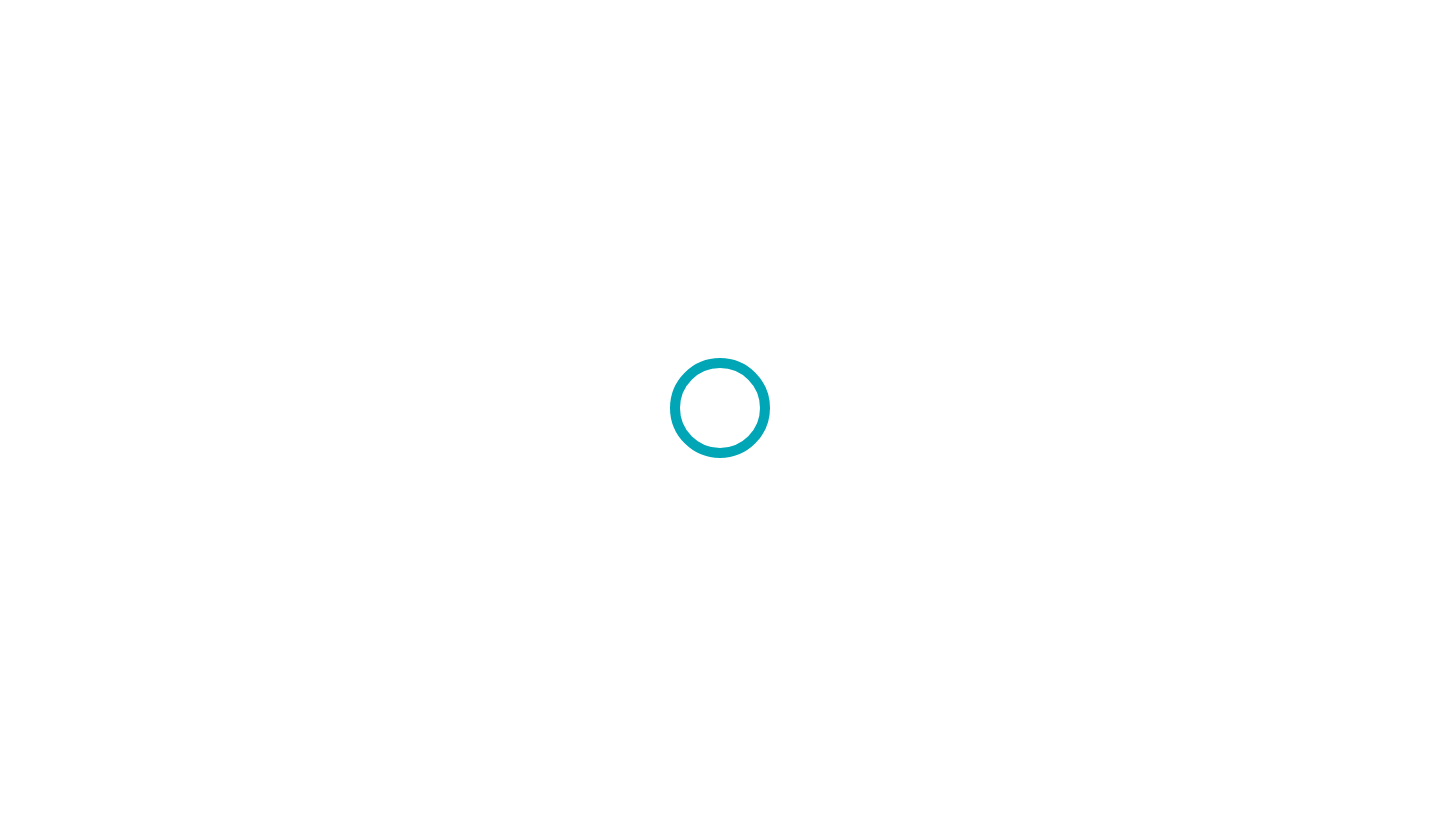 scroll, scrollTop: 0, scrollLeft: 0, axis: both 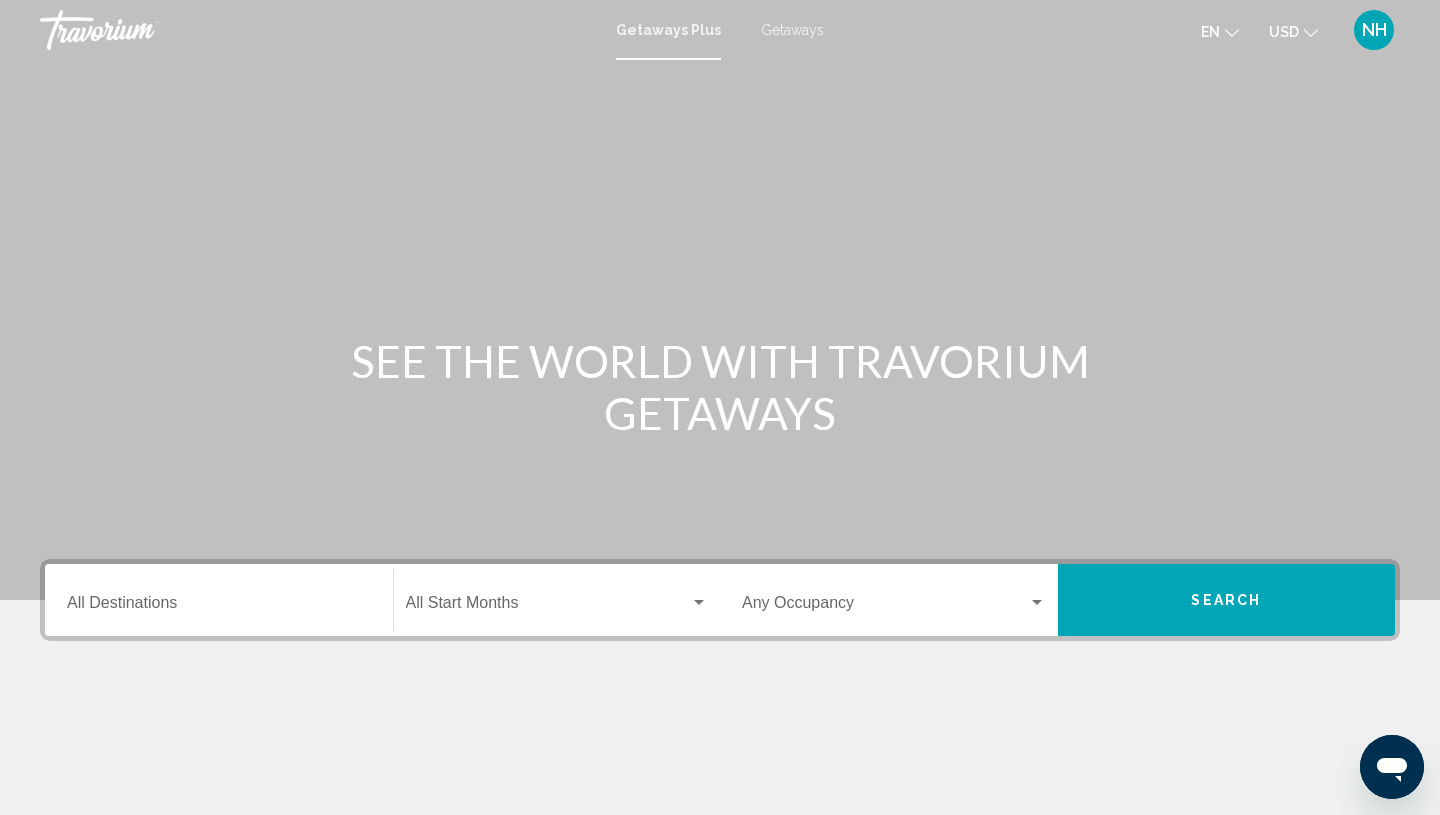 click at bounding box center (1392, 767) 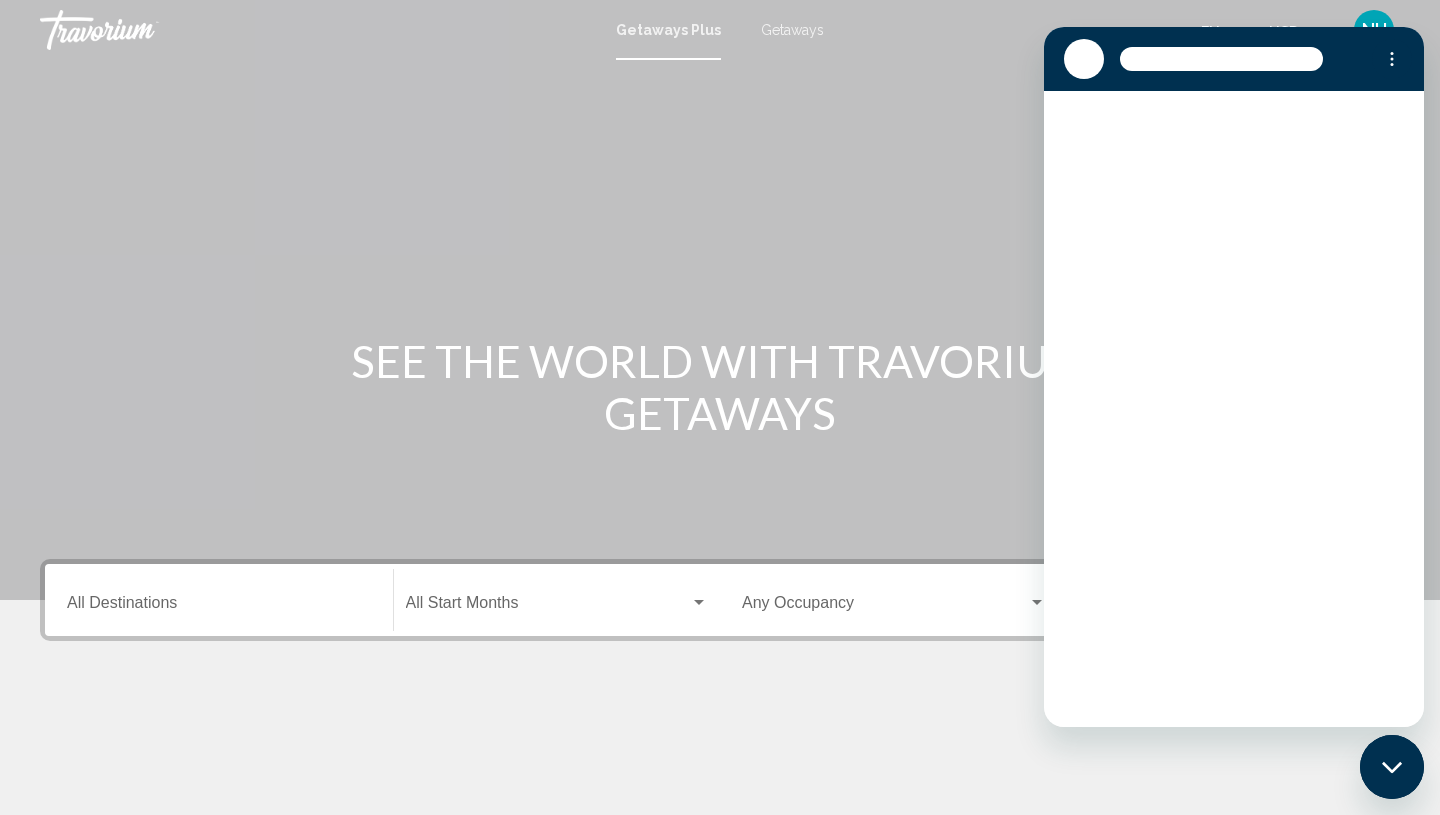 scroll, scrollTop: 0, scrollLeft: 0, axis: both 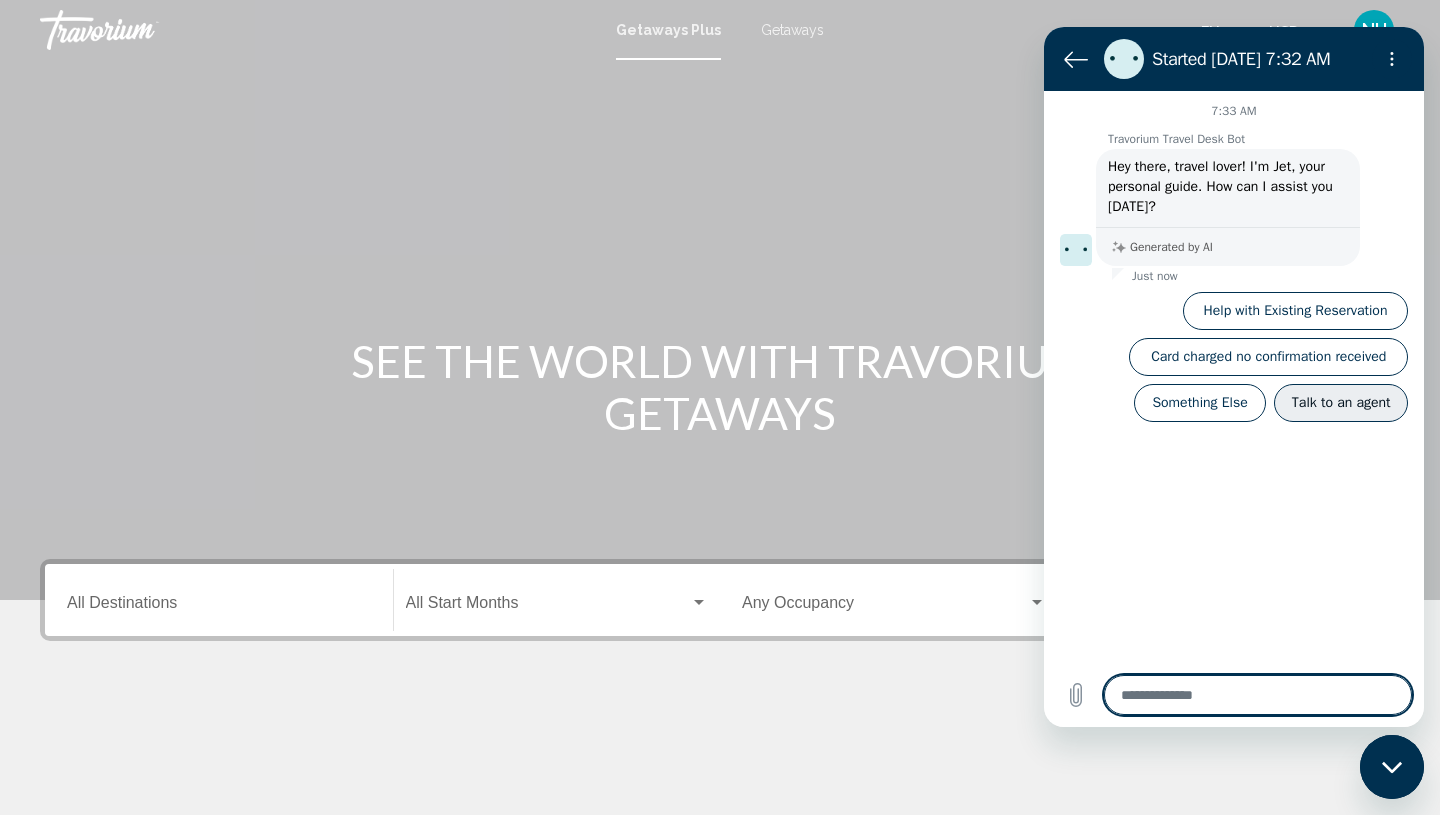 click on "Talk to an agent" at bounding box center (1341, 403) 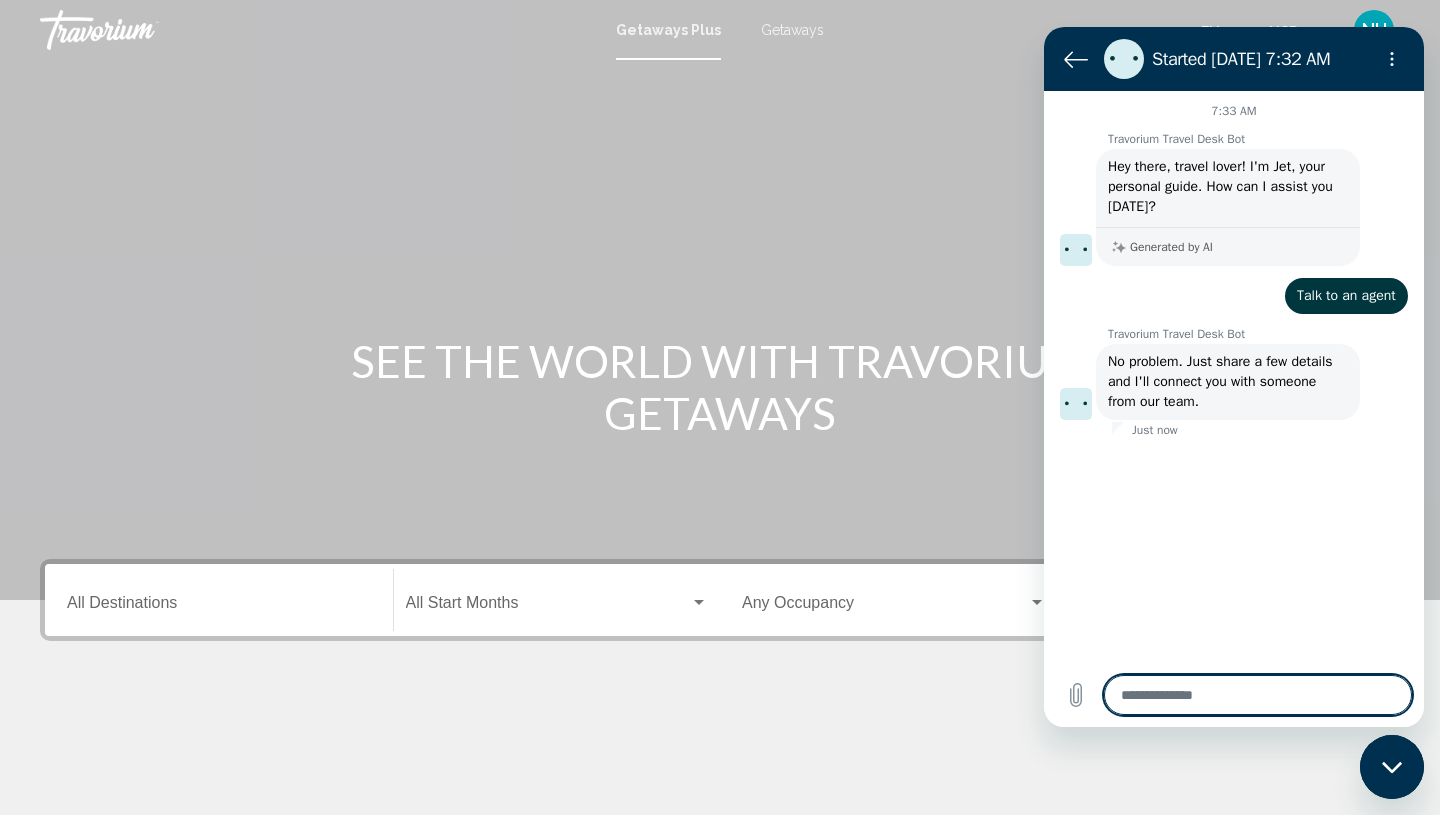 type on "*" 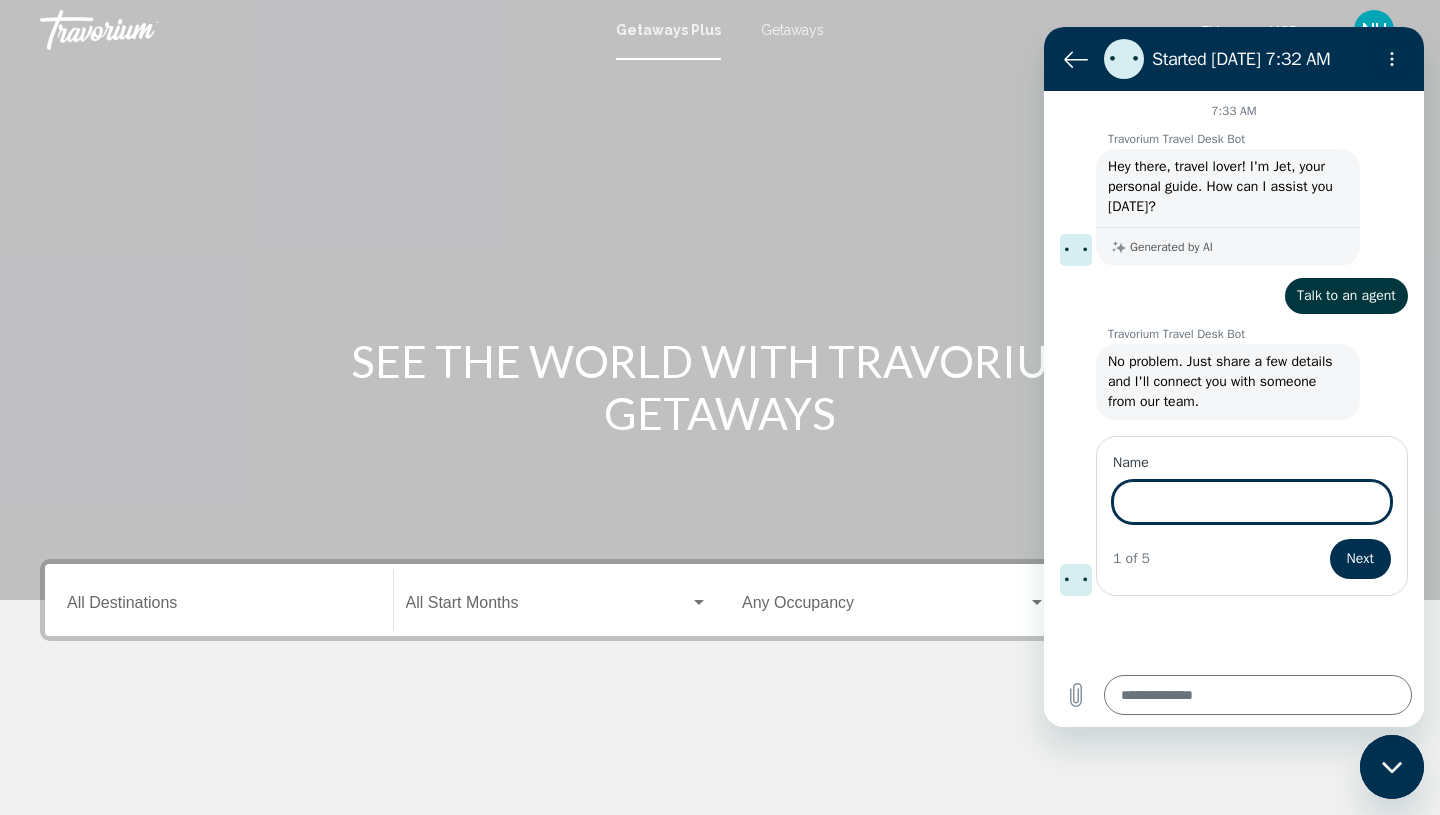 click on "Name" at bounding box center [1252, 502] 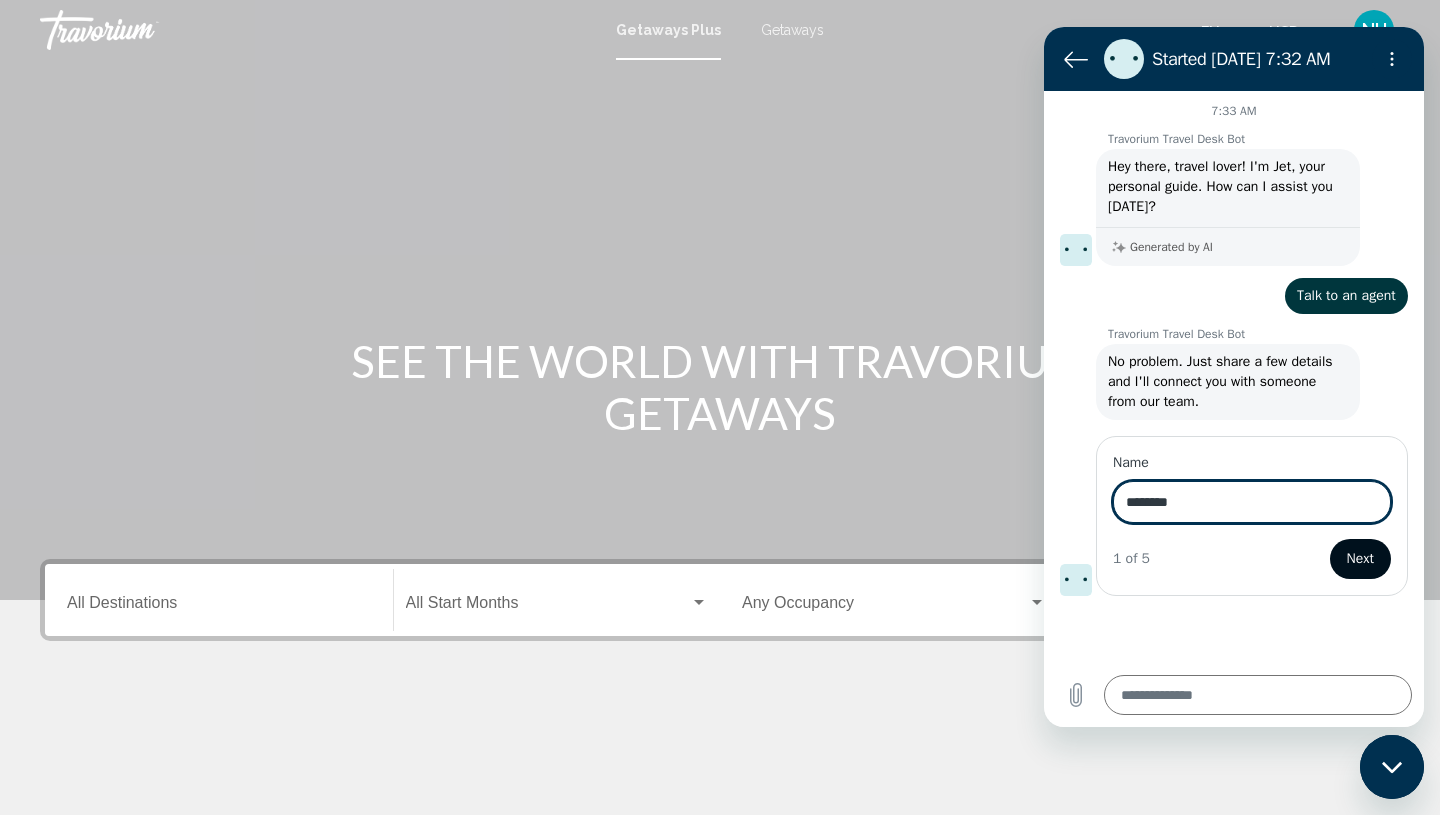 type on "********" 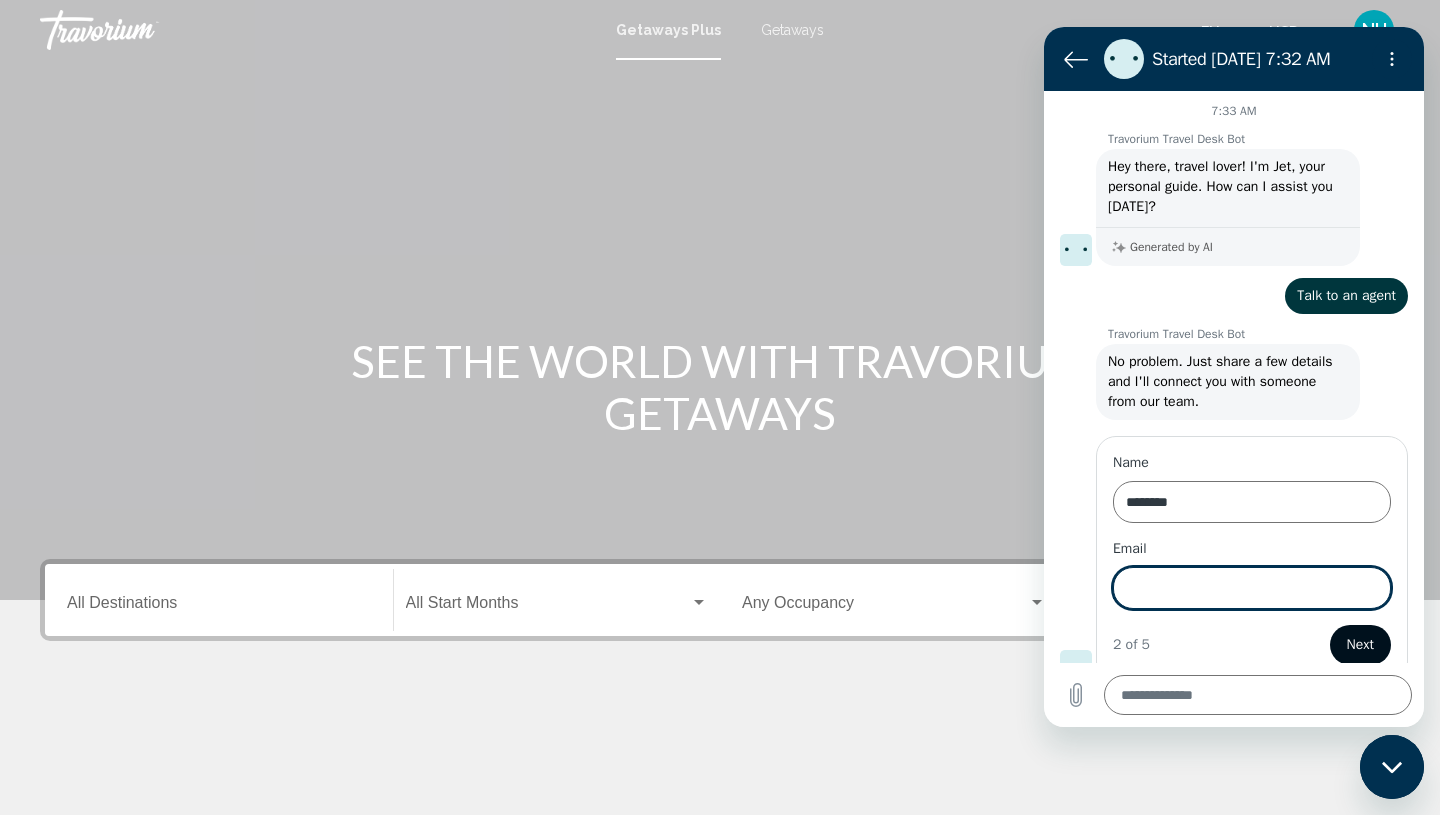 scroll, scrollTop: 20, scrollLeft: 0, axis: vertical 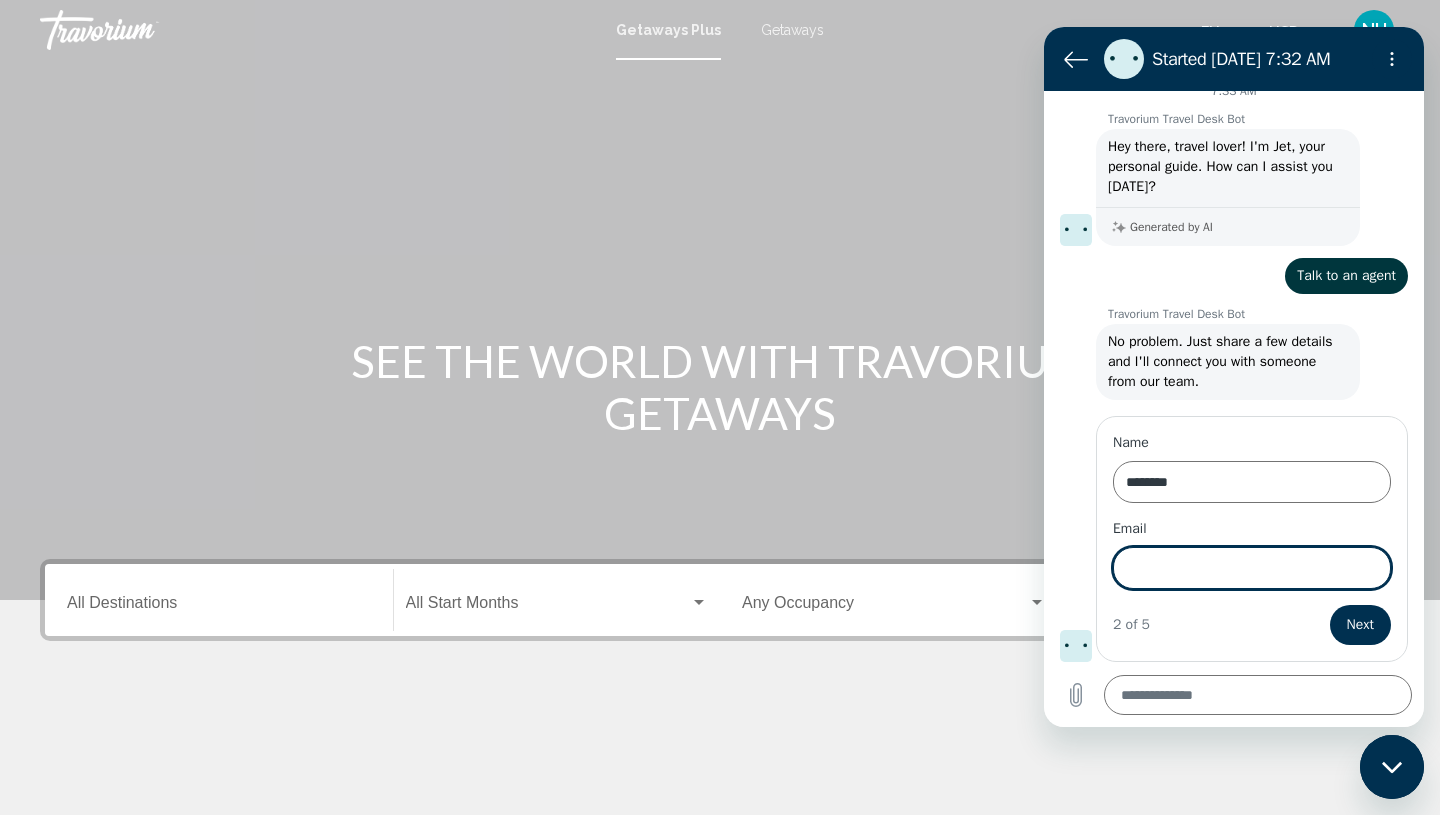 click on "Email" at bounding box center (1252, 568) 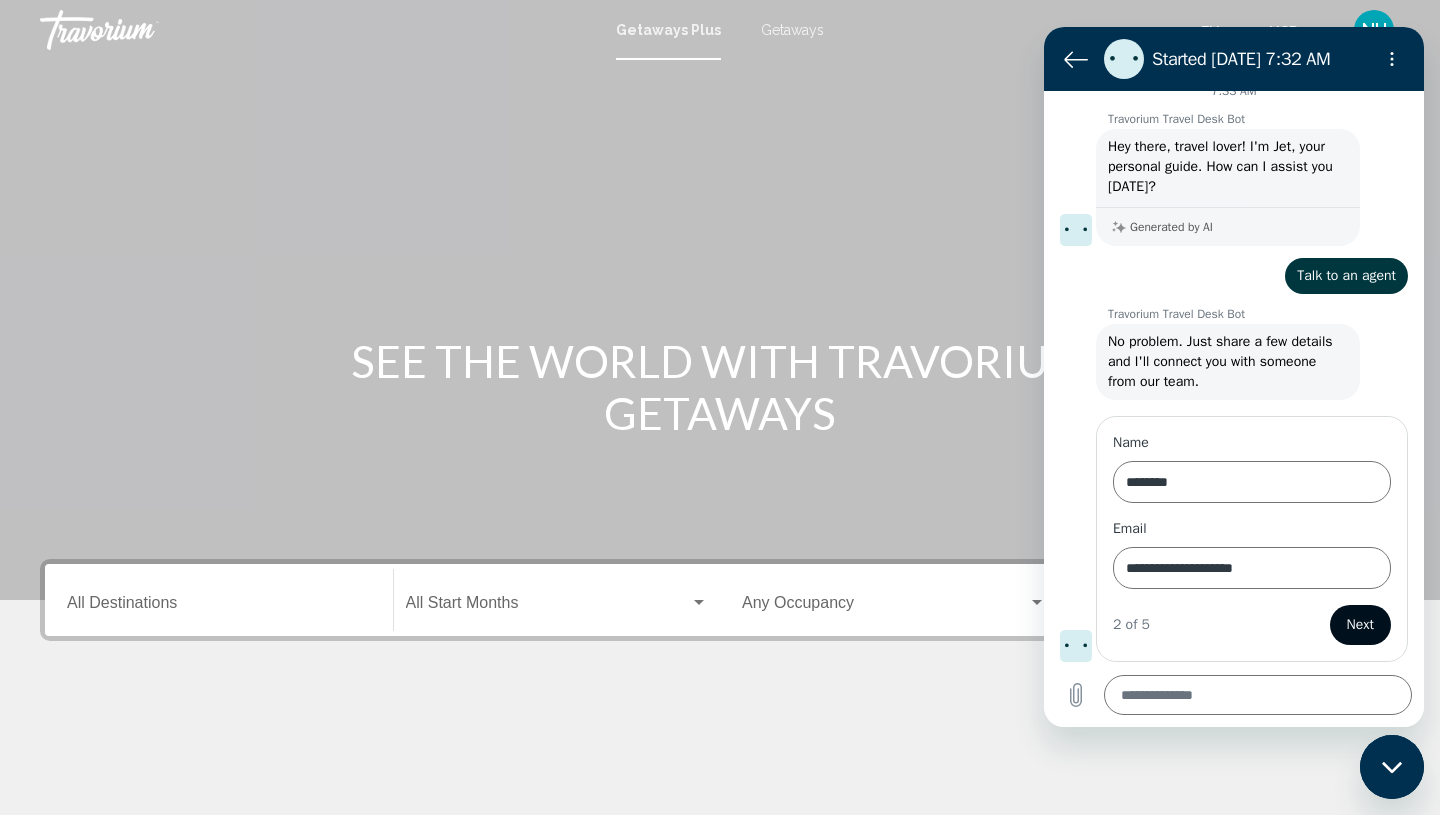click on "Next" at bounding box center (1360, 625) 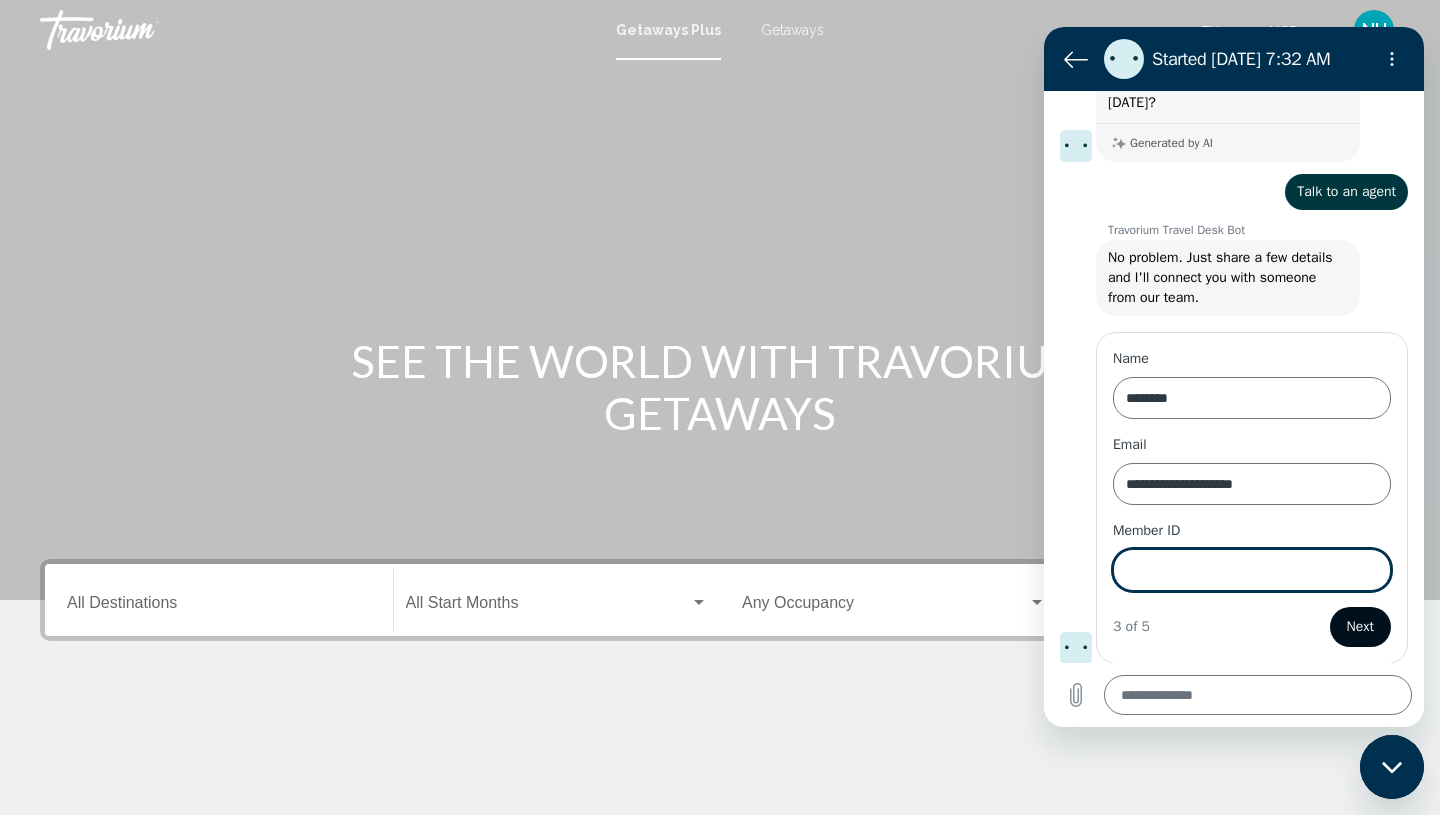 scroll, scrollTop: 106, scrollLeft: 0, axis: vertical 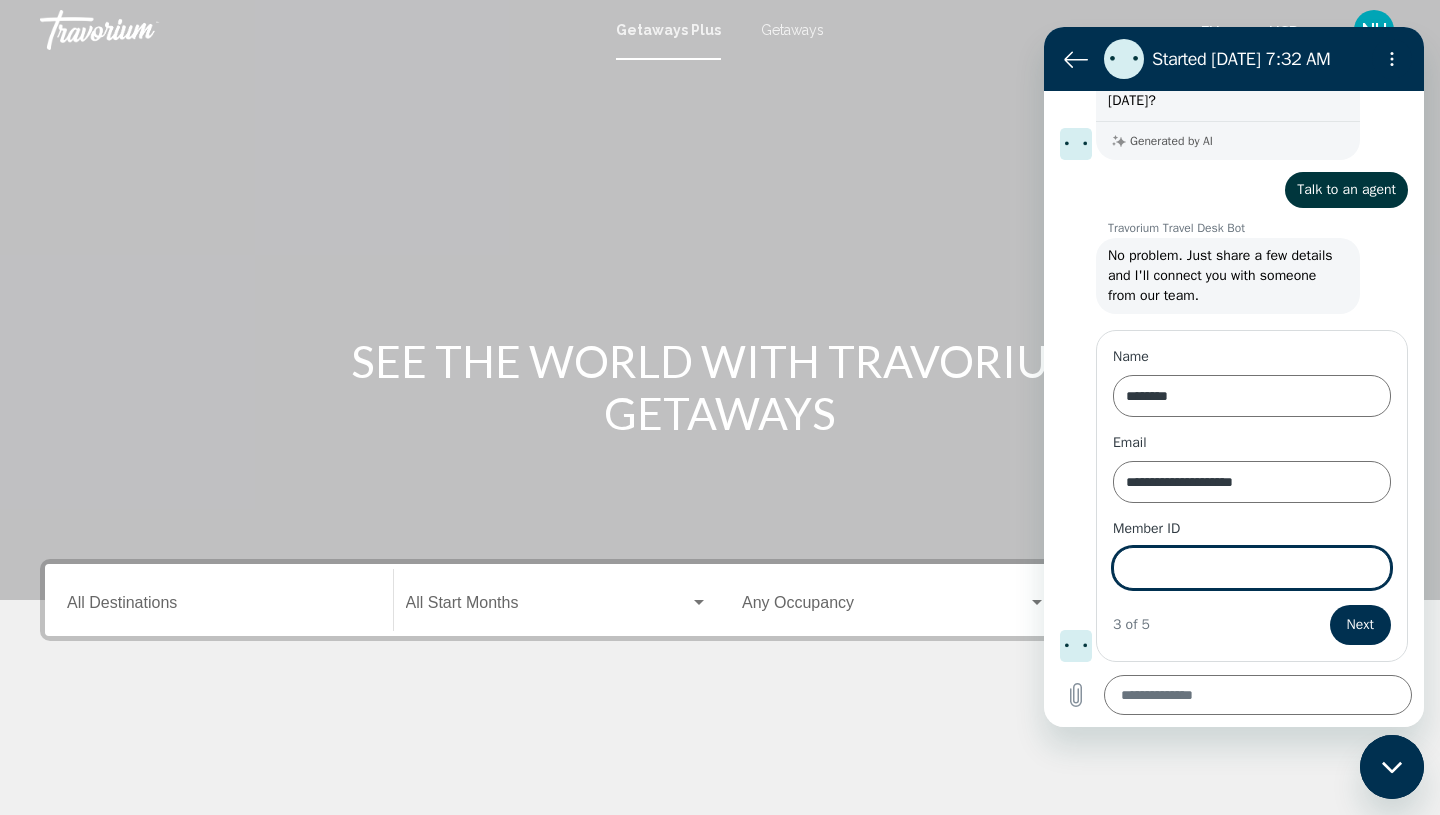 click on "Member ID" at bounding box center [1252, 568] 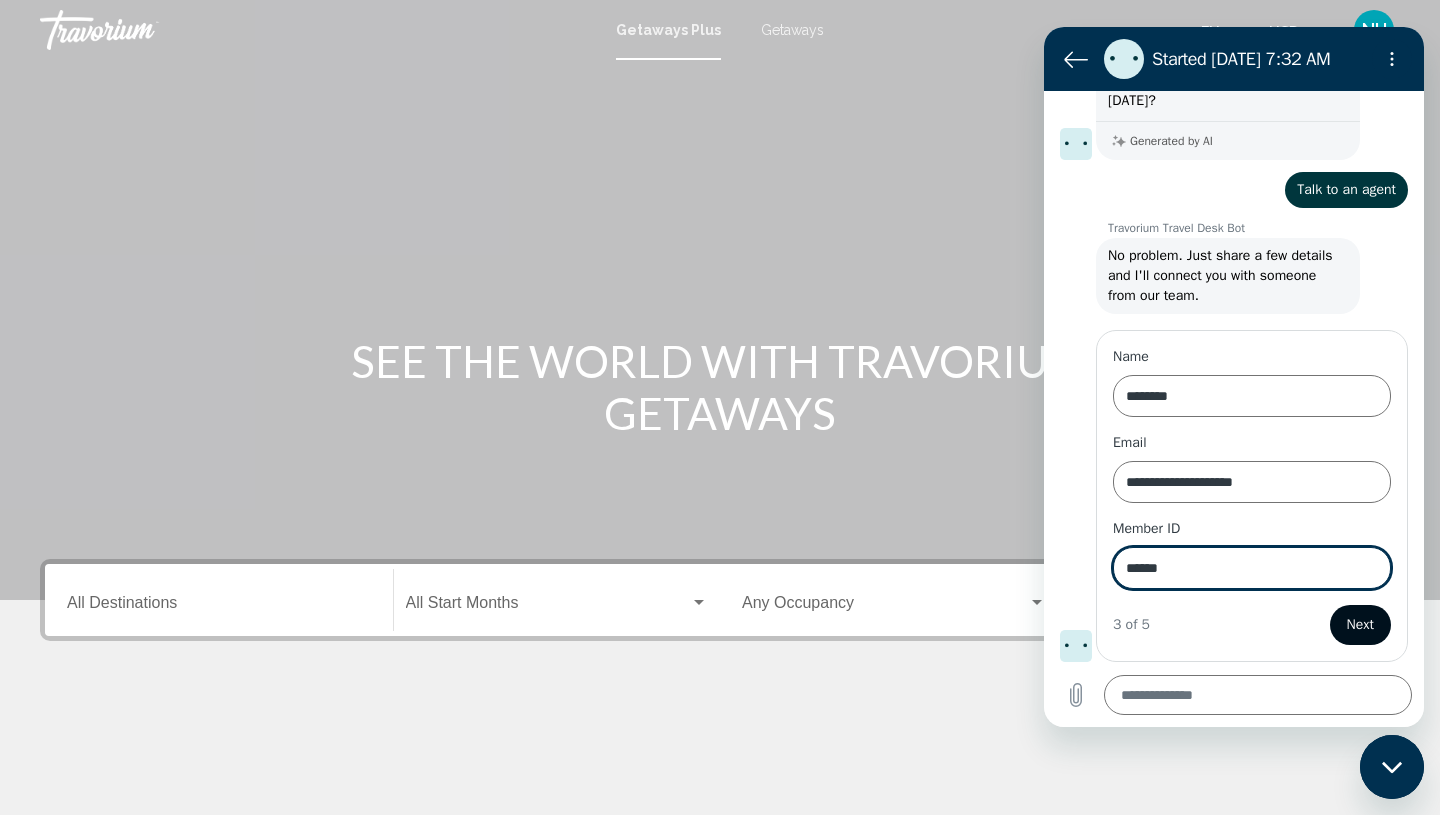 type on "******" 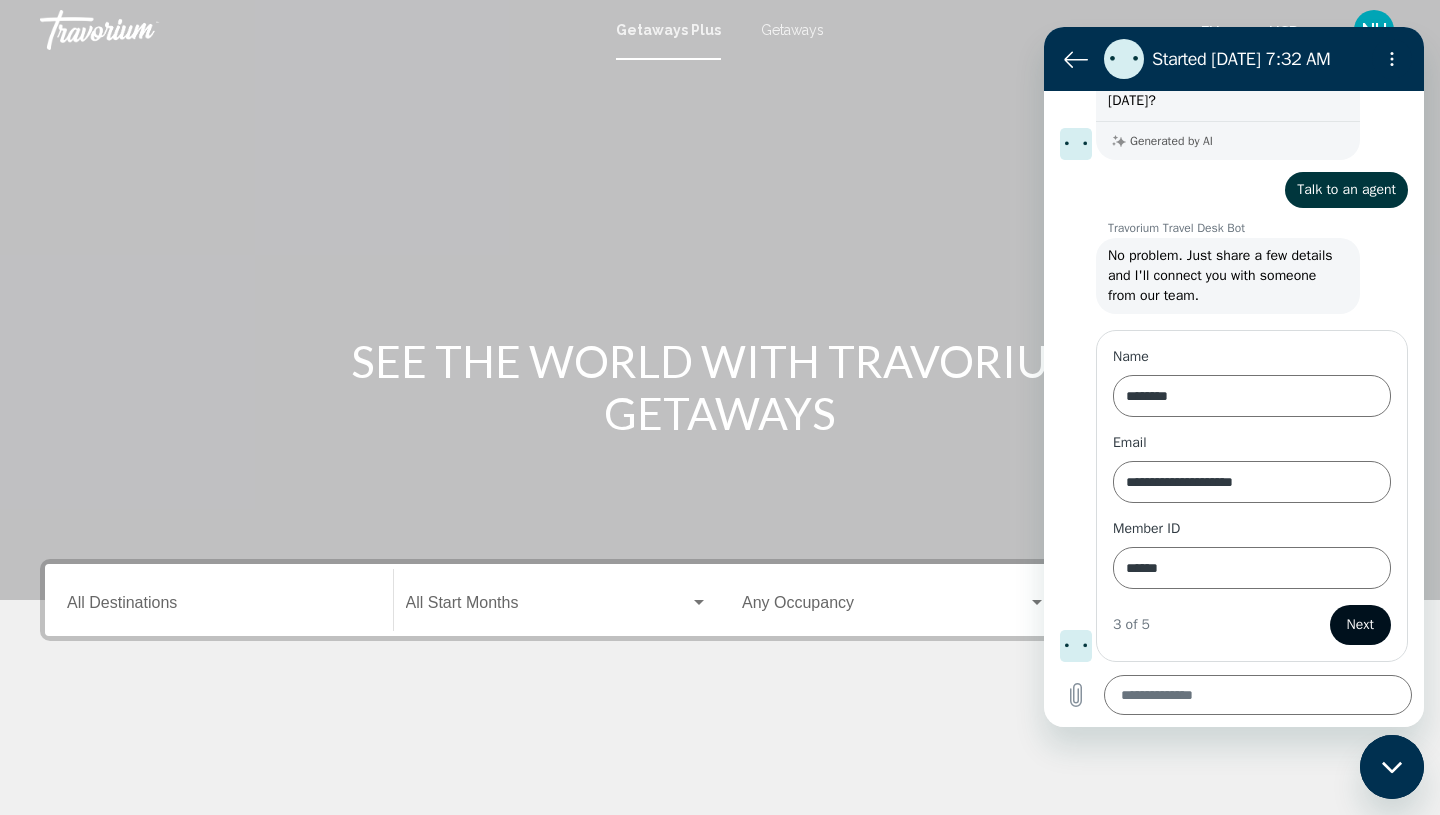 click on "Next" at bounding box center [1360, 625] 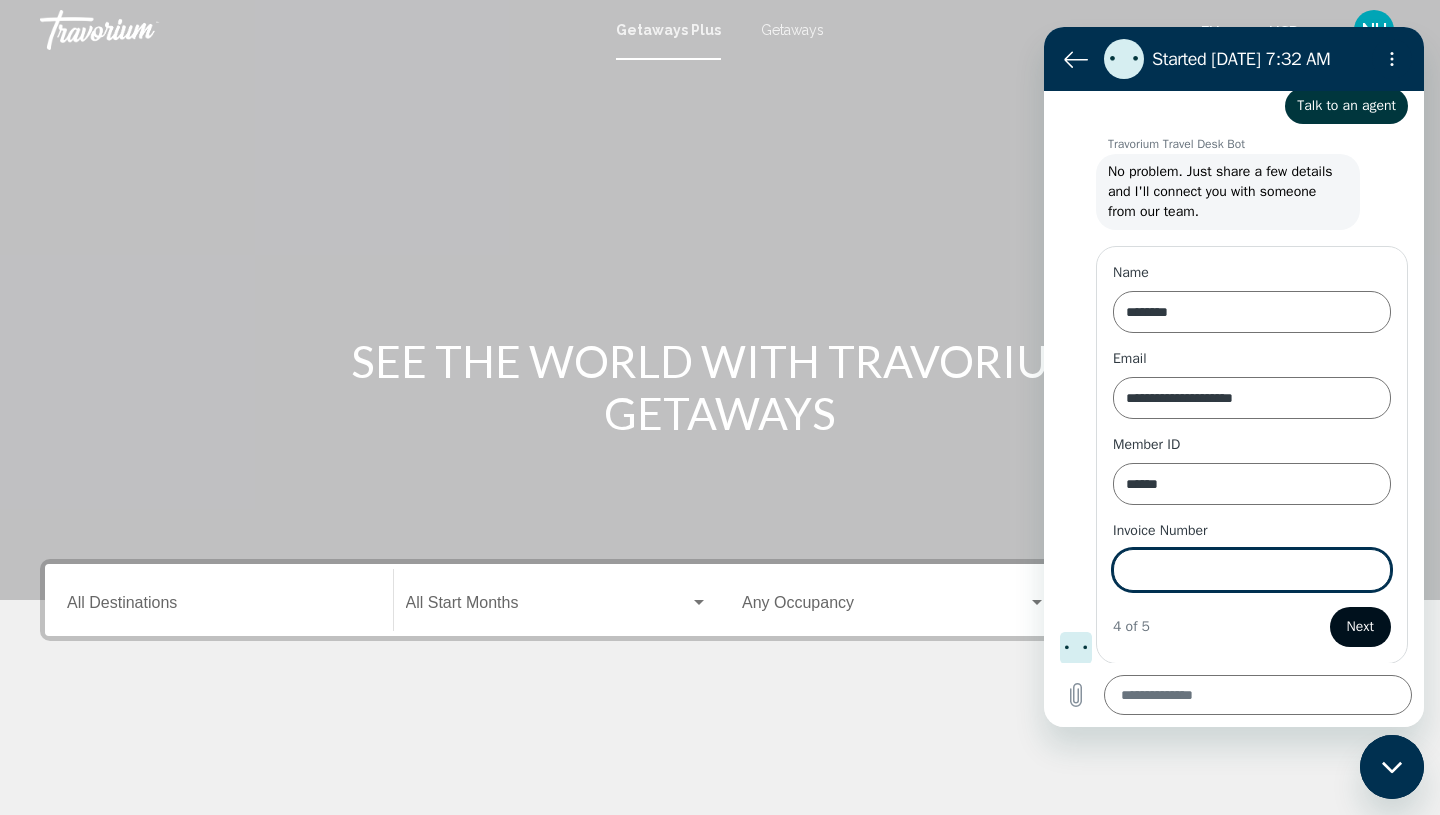 scroll, scrollTop: 192, scrollLeft: 0, axis: vertical 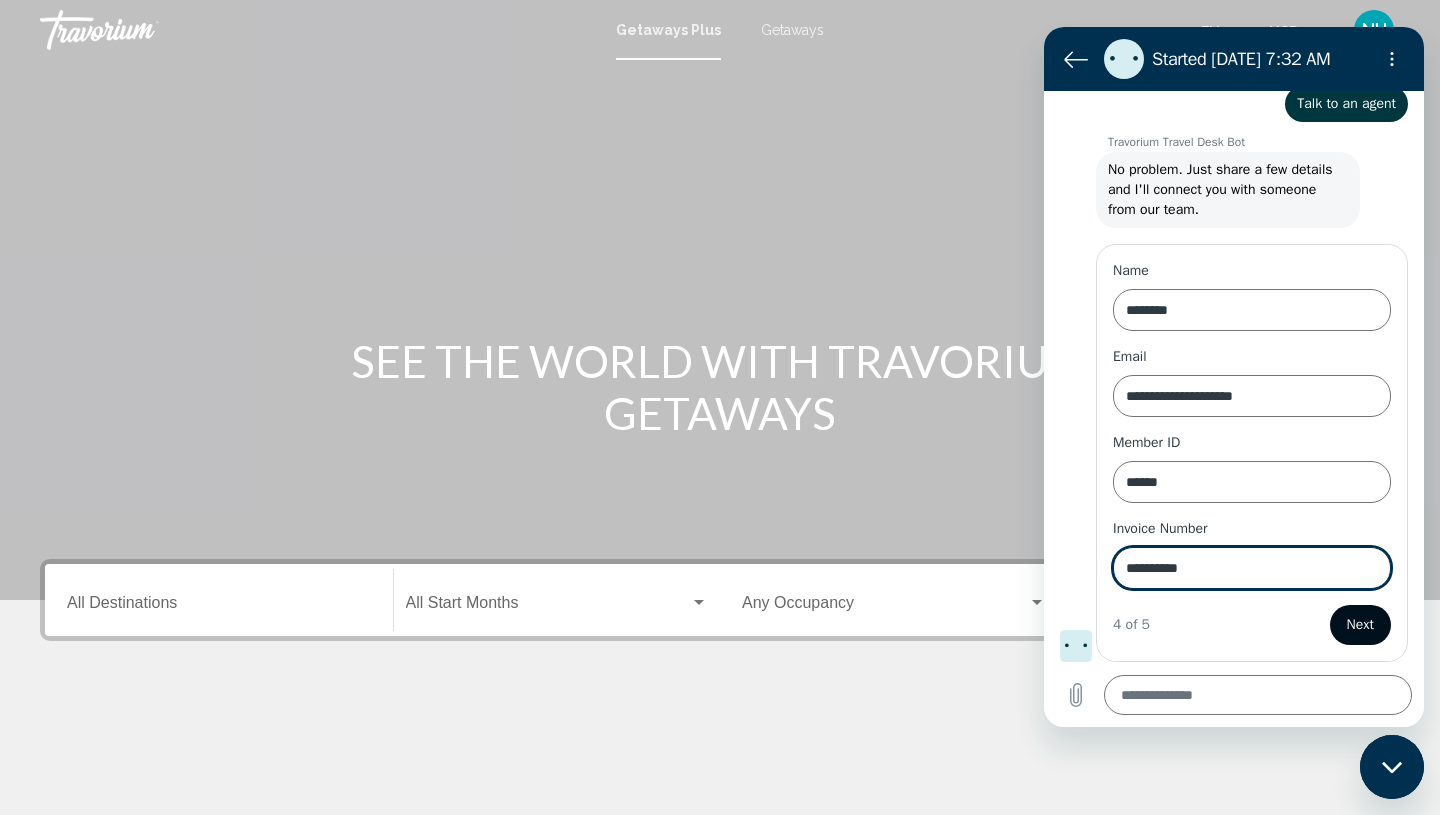 type on "**********" 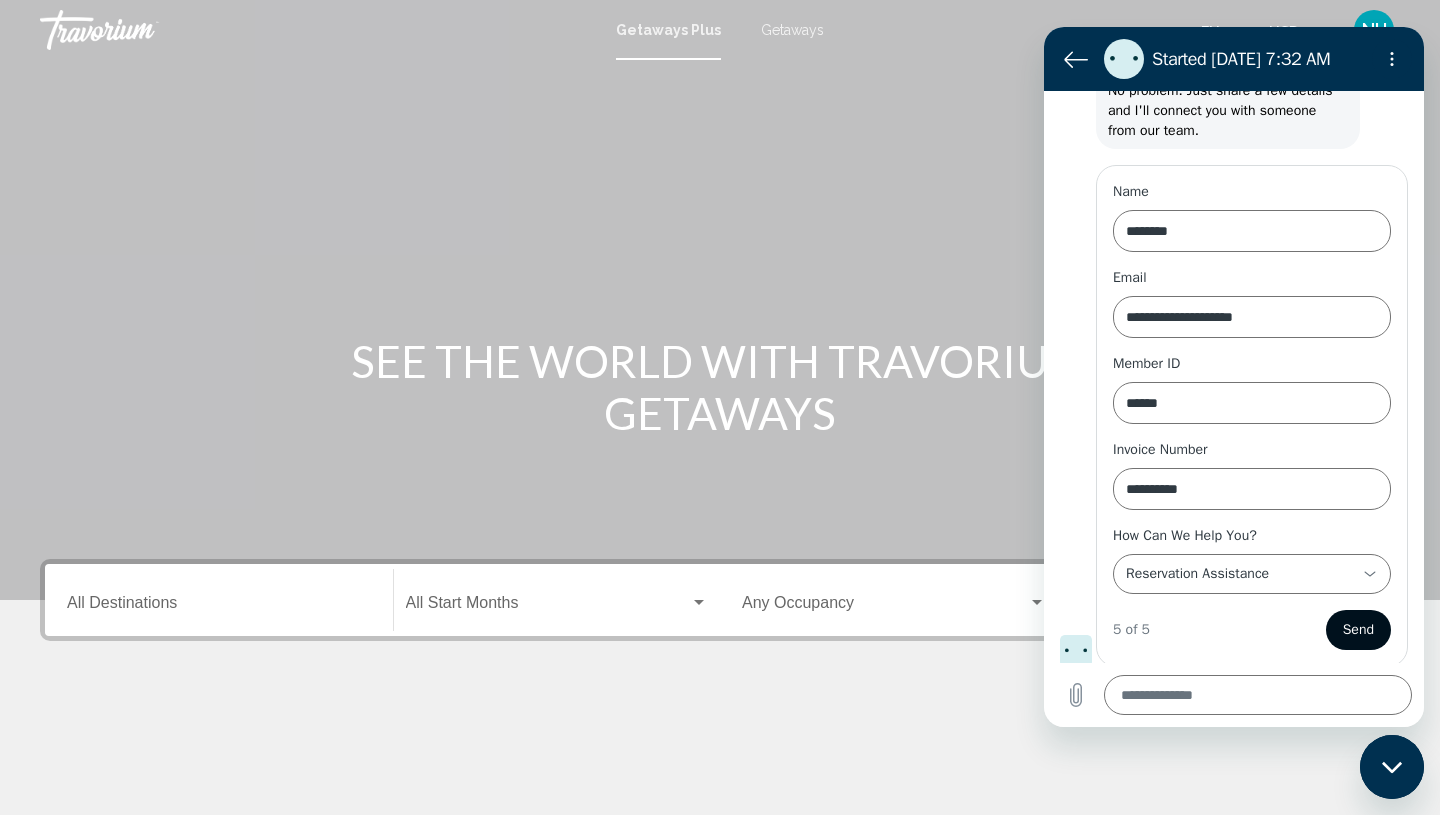 scroll, scrollTop: 276, scrollLeft: 0, axis: vertical 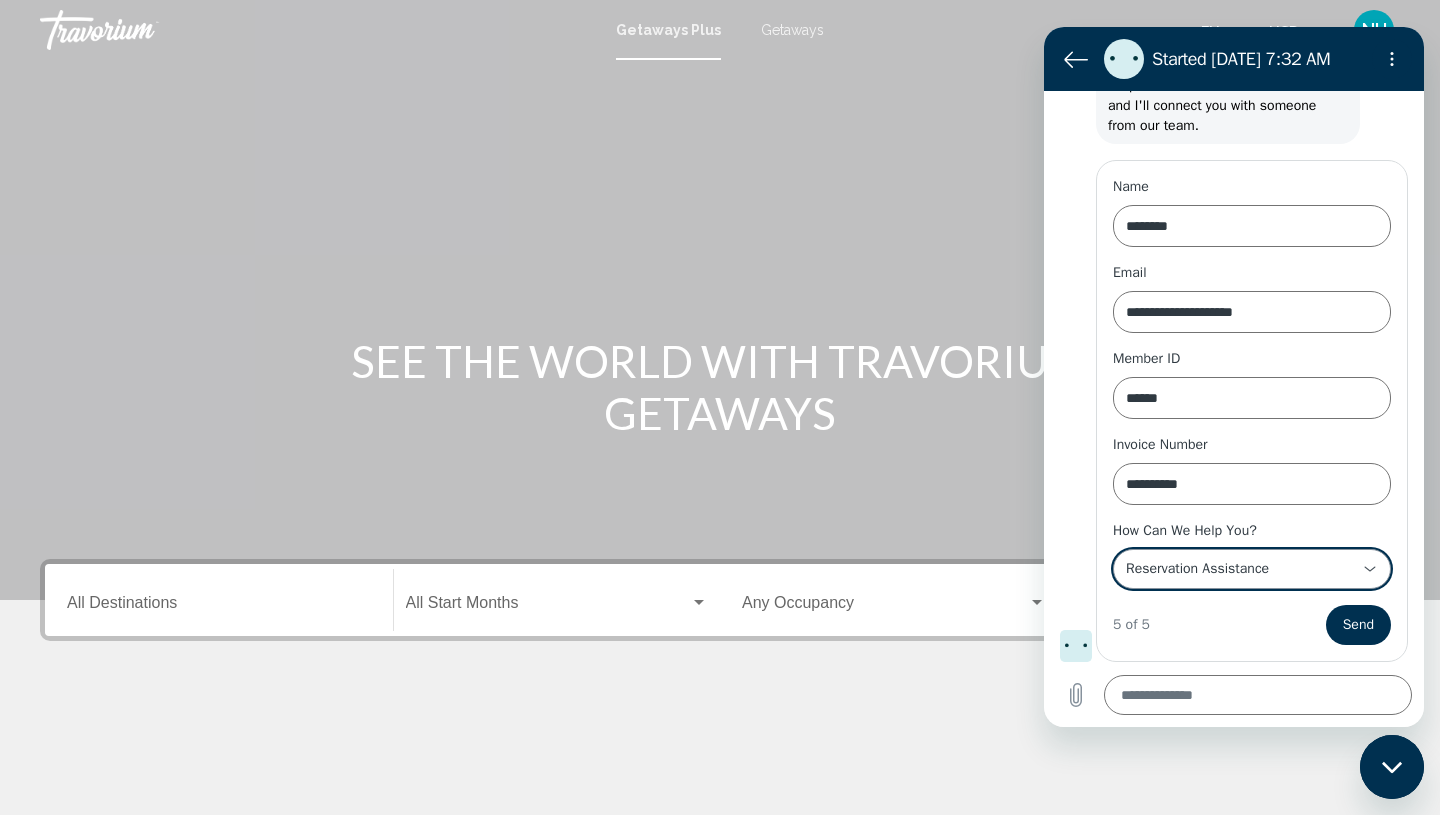 click on "**********" at bounding box center (1240, 569) 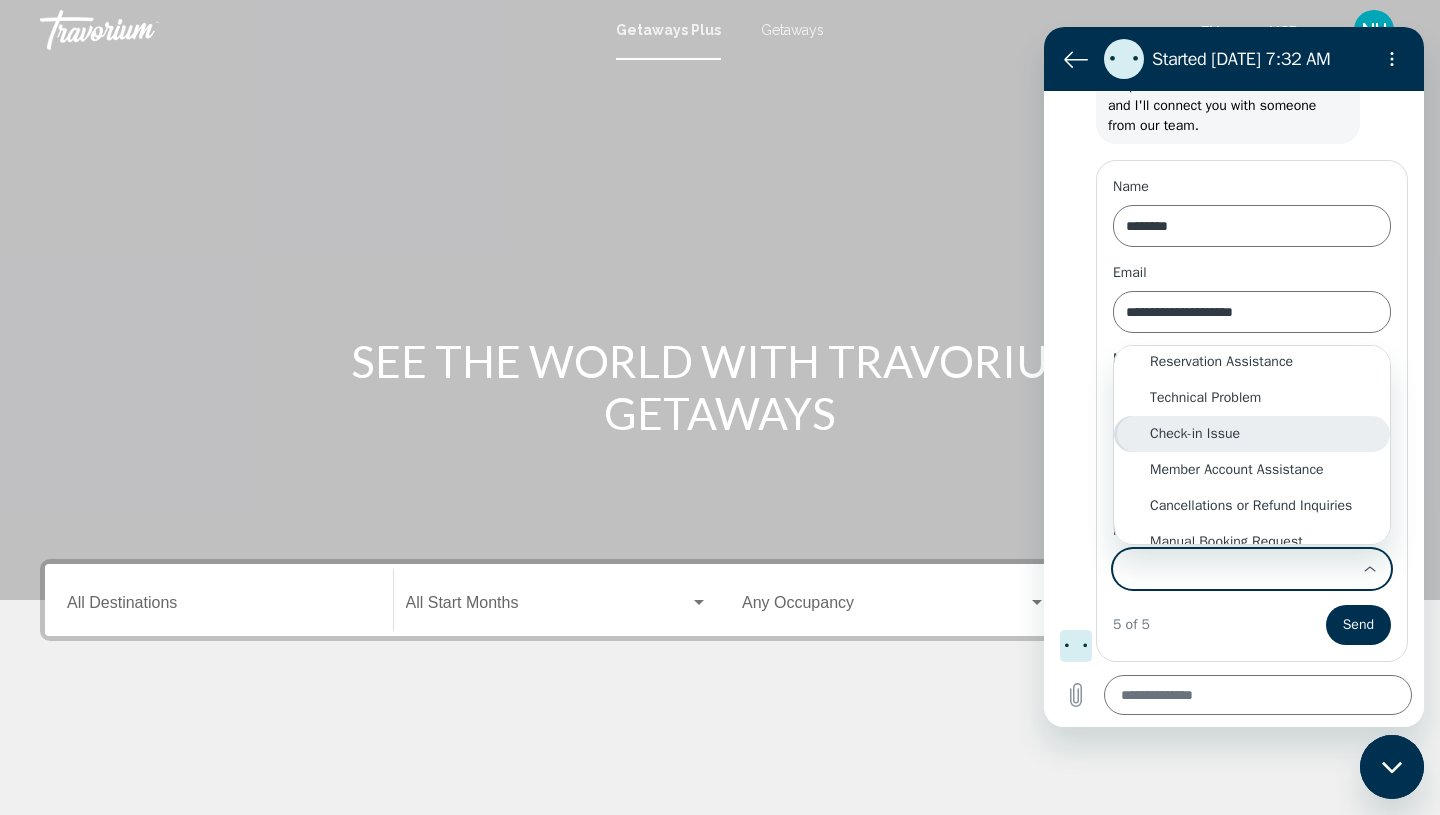 scroll, scrollTop: 4, scrollLeft: 0, axis: vertical 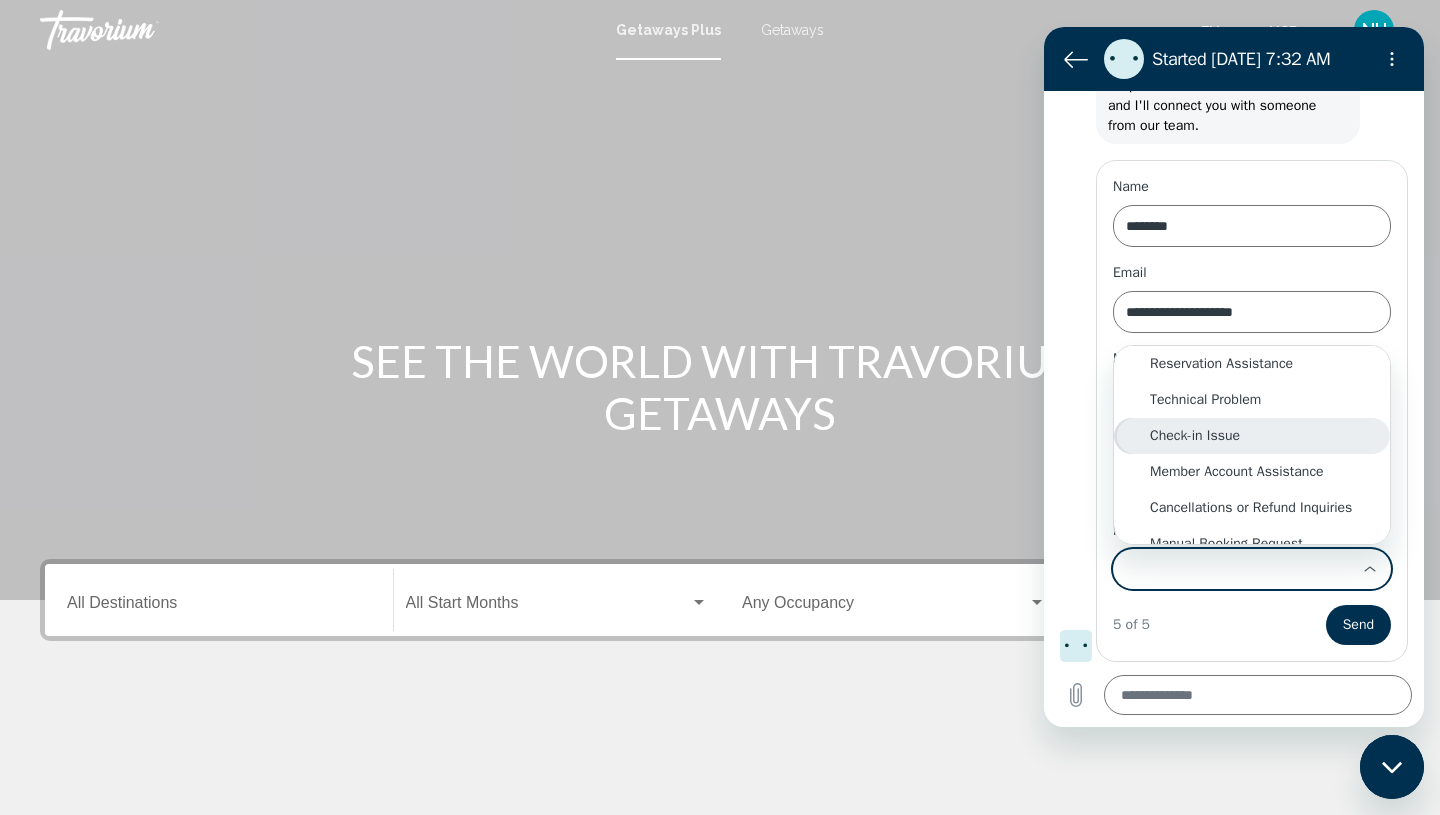click on "Check-in Issue" at bounding box center (1252, 436) 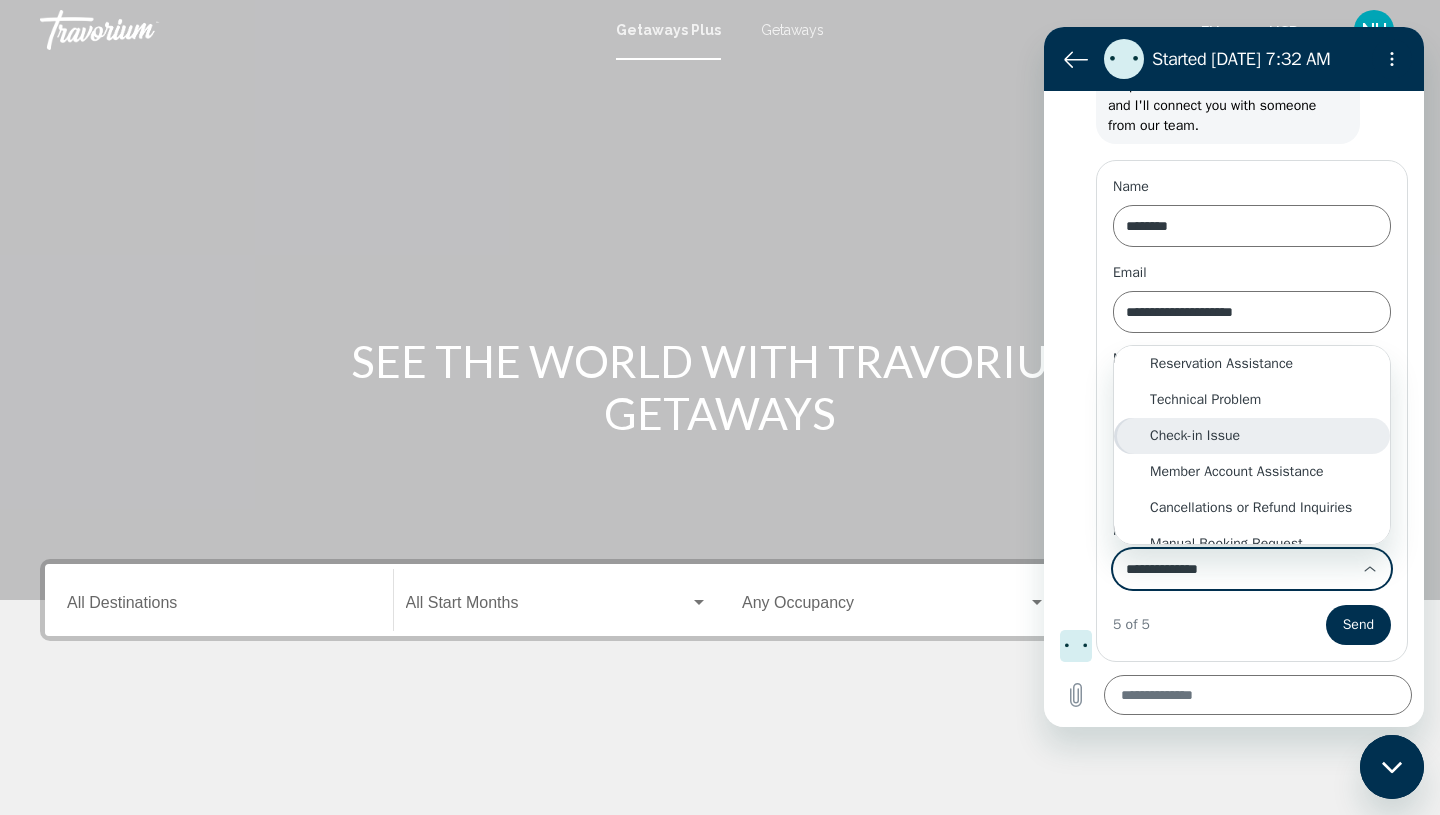 scroll, scrollTop: 0, scrollLeft: 0, axis: both 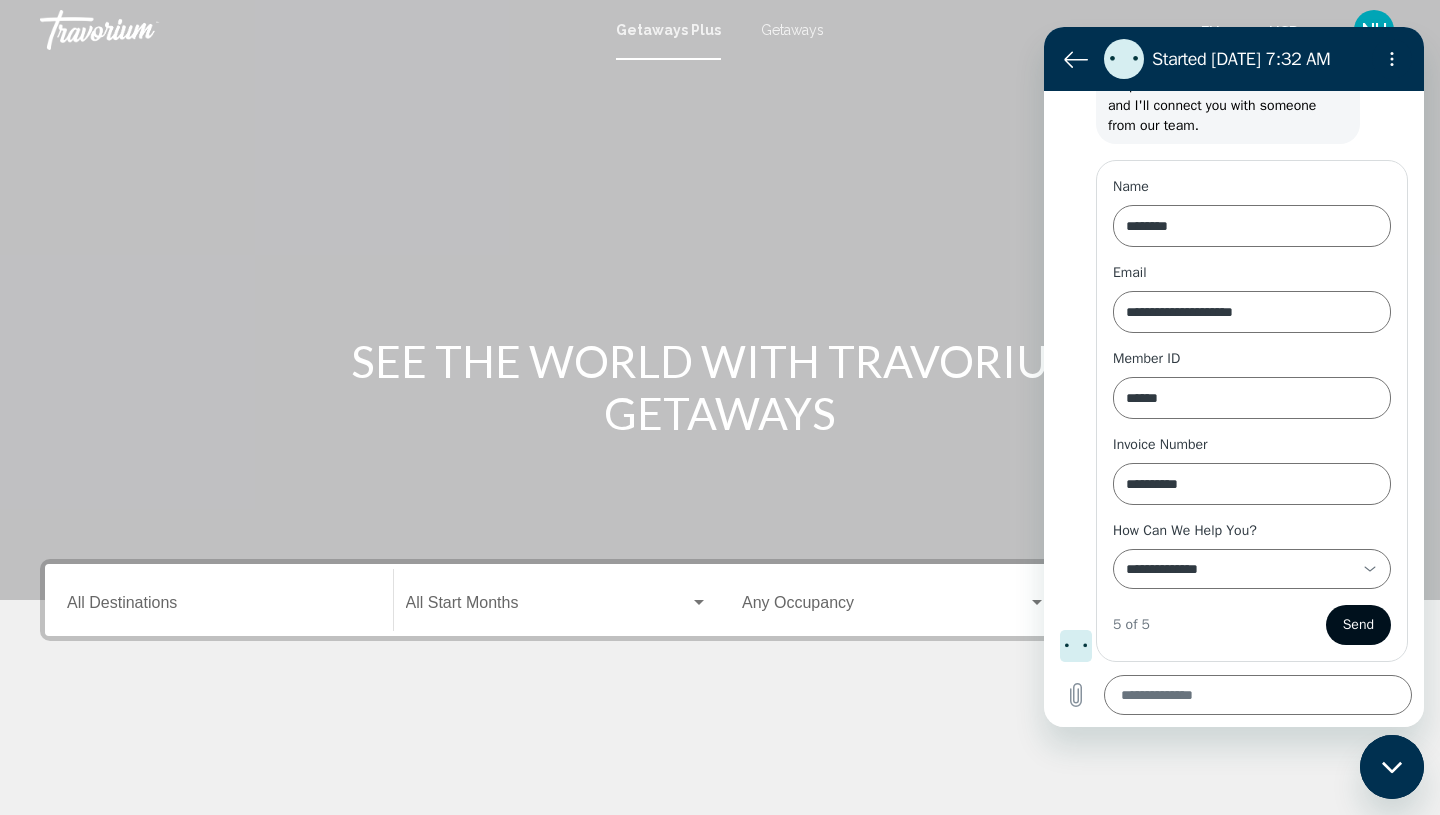 click on "Send" at bounding box center [1358, 625] 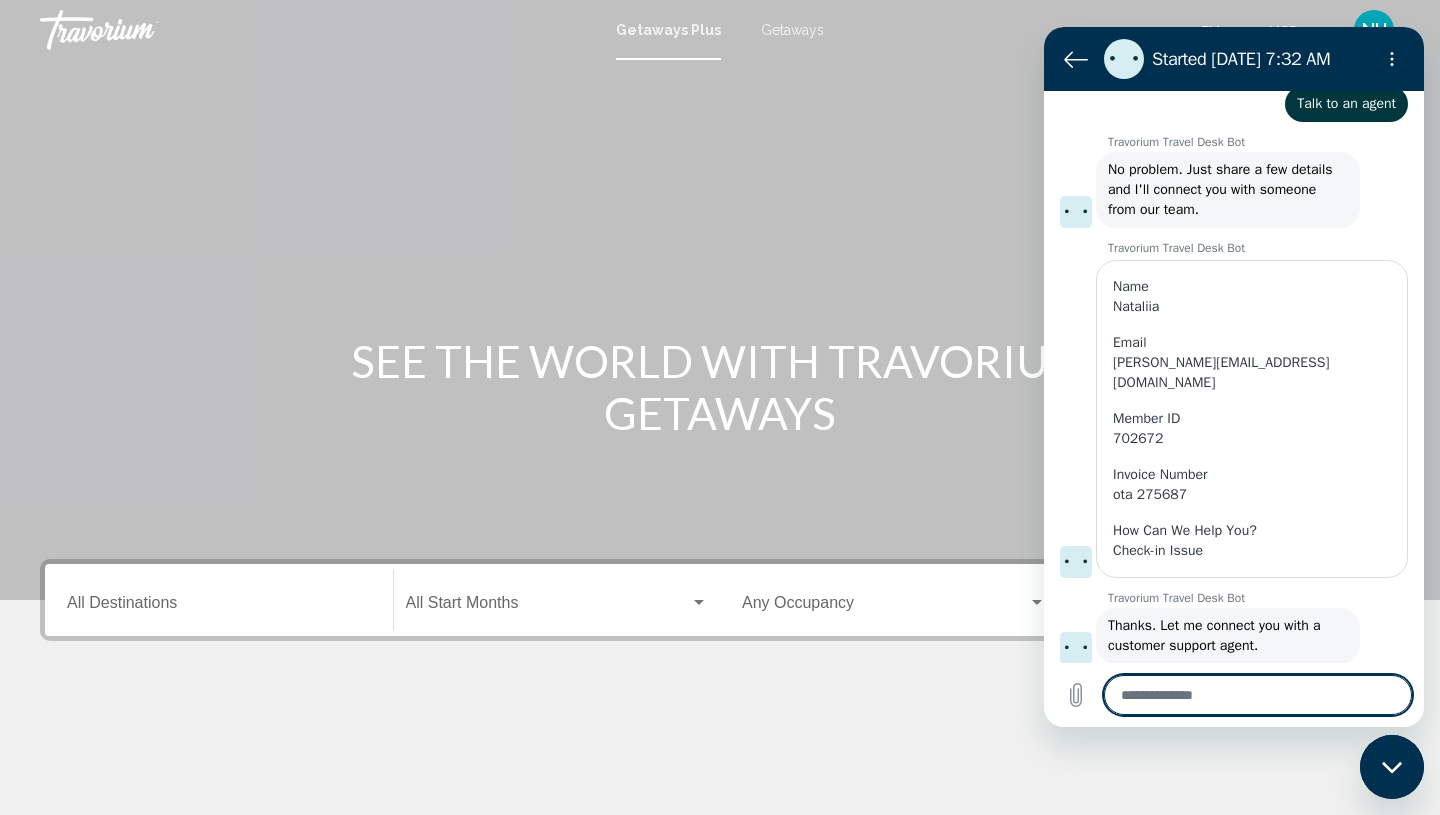 scroll, scrollTop: 196, scrollLeft: 0, axis: vertical 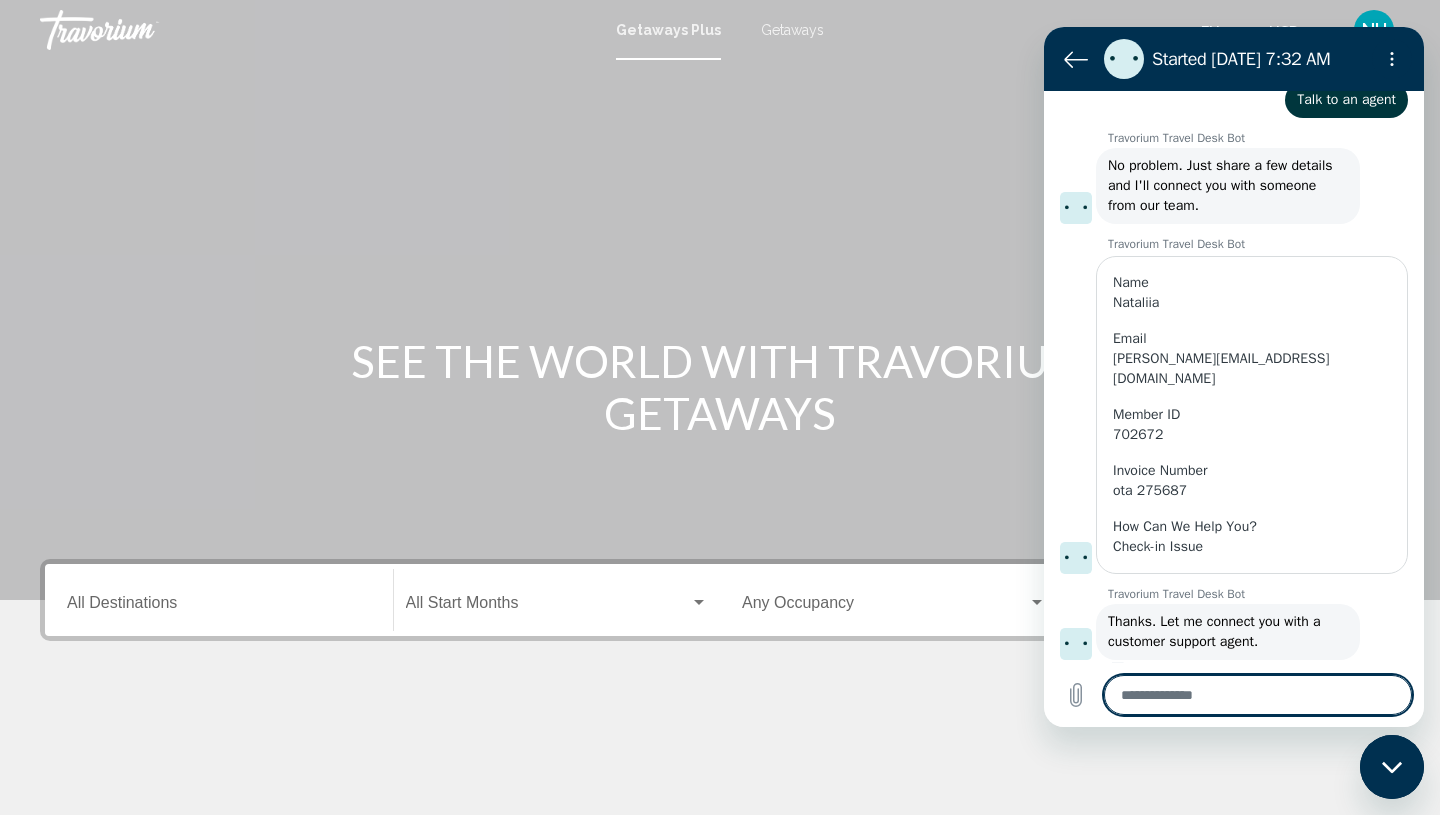type on "*" 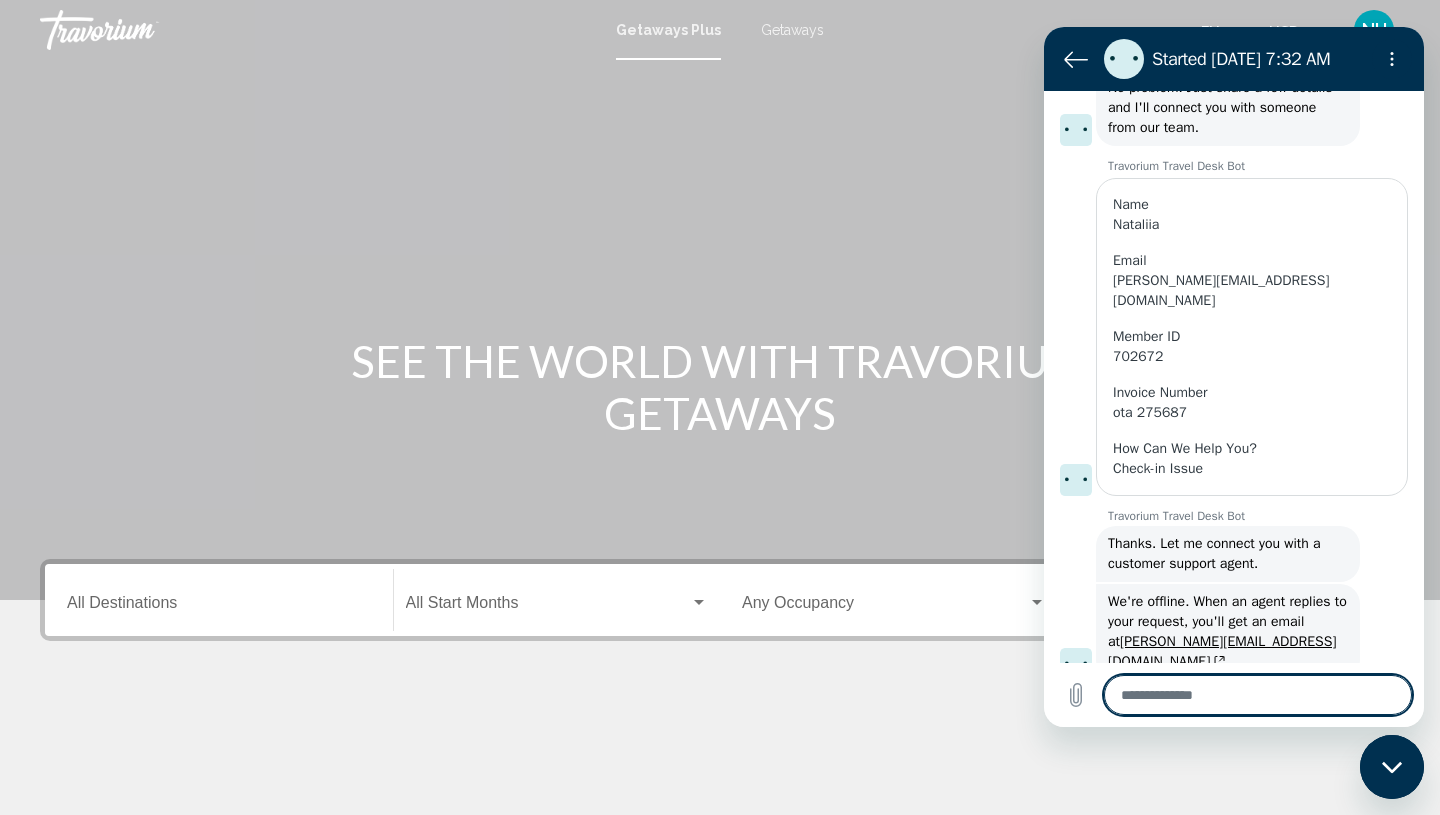 scroll, scrollTop: 0, scrollLeft: 0, axis: both 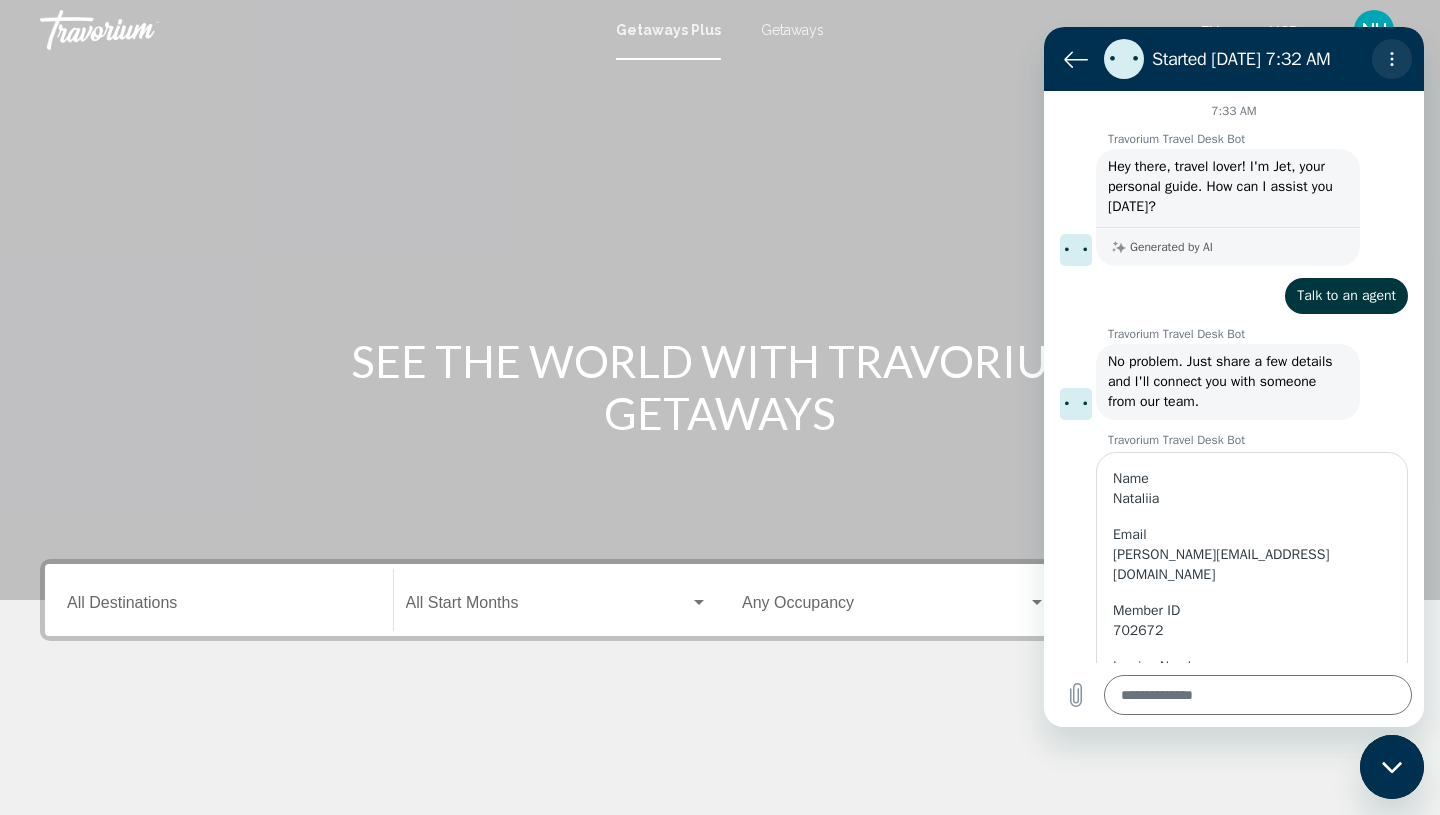 click 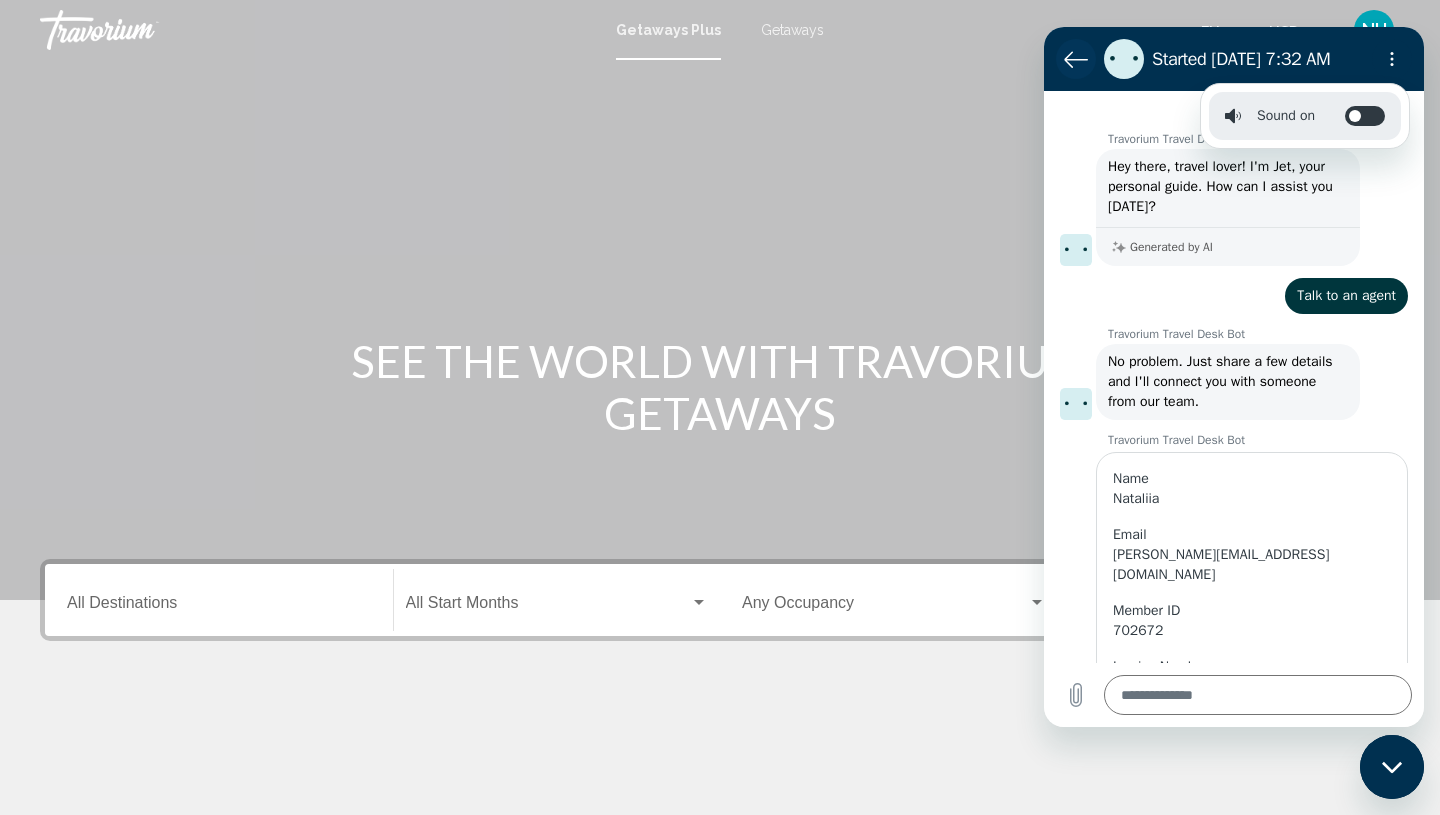 click 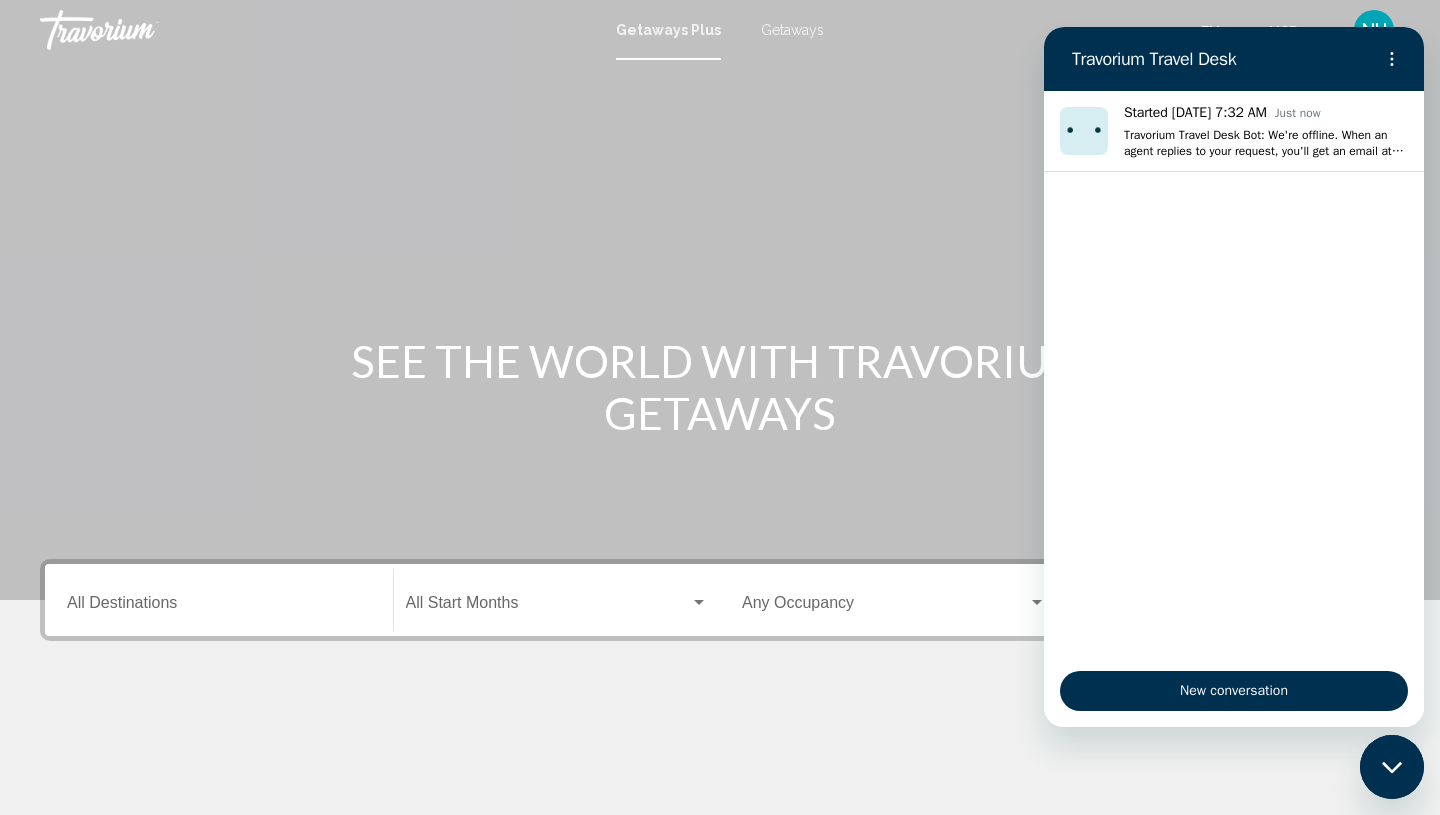 click at bounding box center (720, 300) 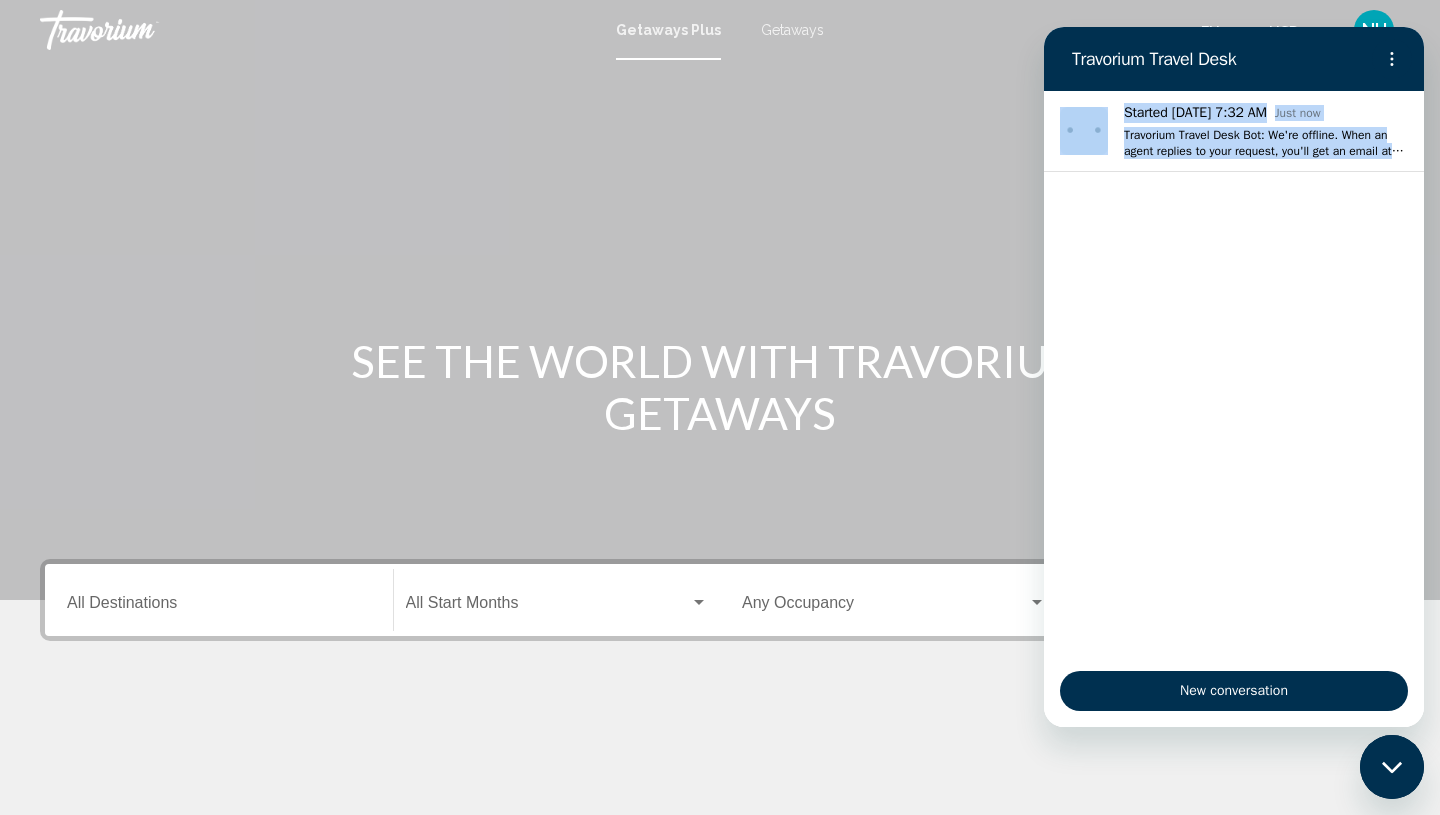 drag, startPoint x: 1306, startPoint y: 76, endPoint x: 1333, endPoint y: 421, distance: 346.0549 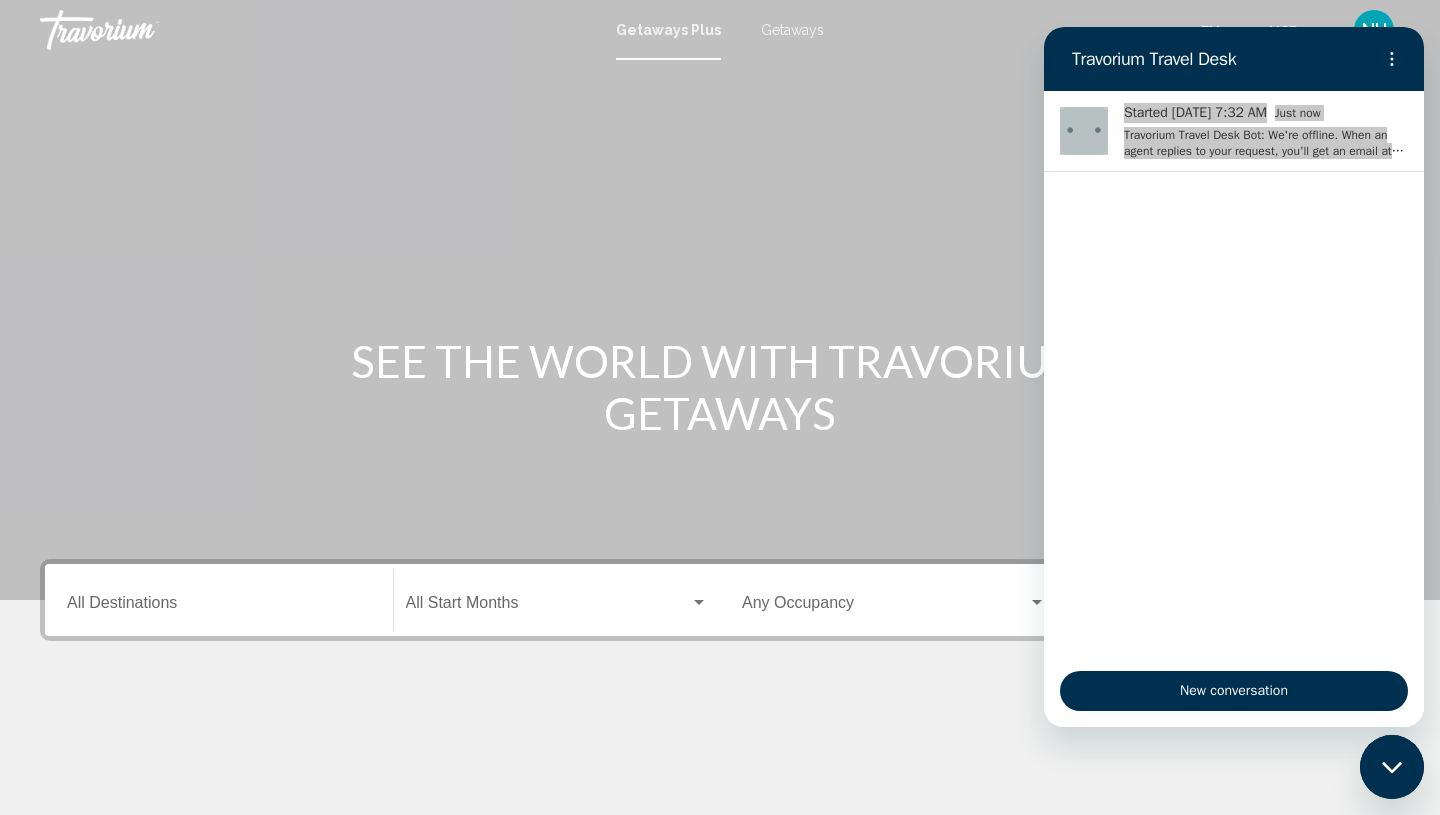 click 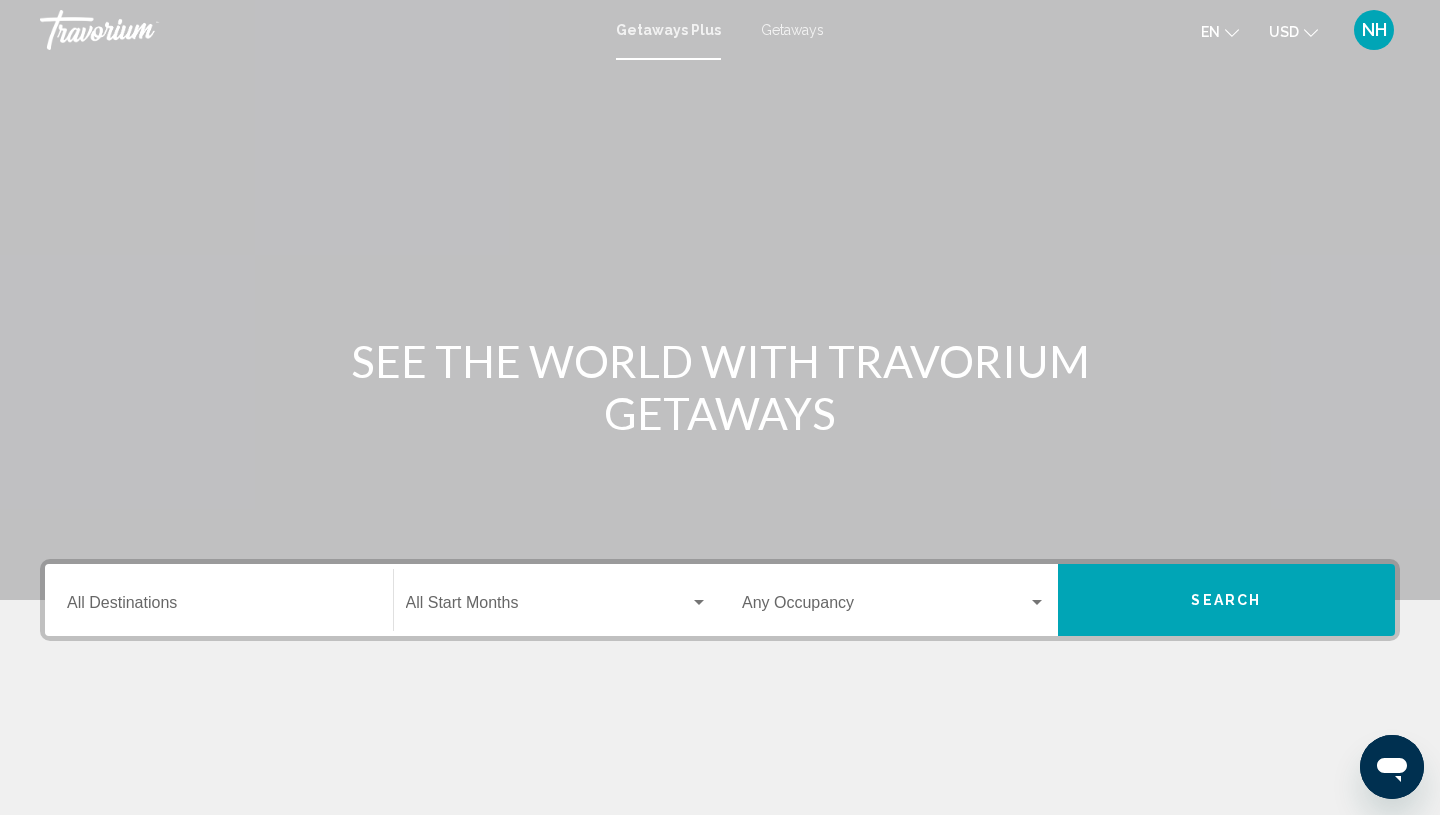 click on "NH" at bounding box center [1374, 30] 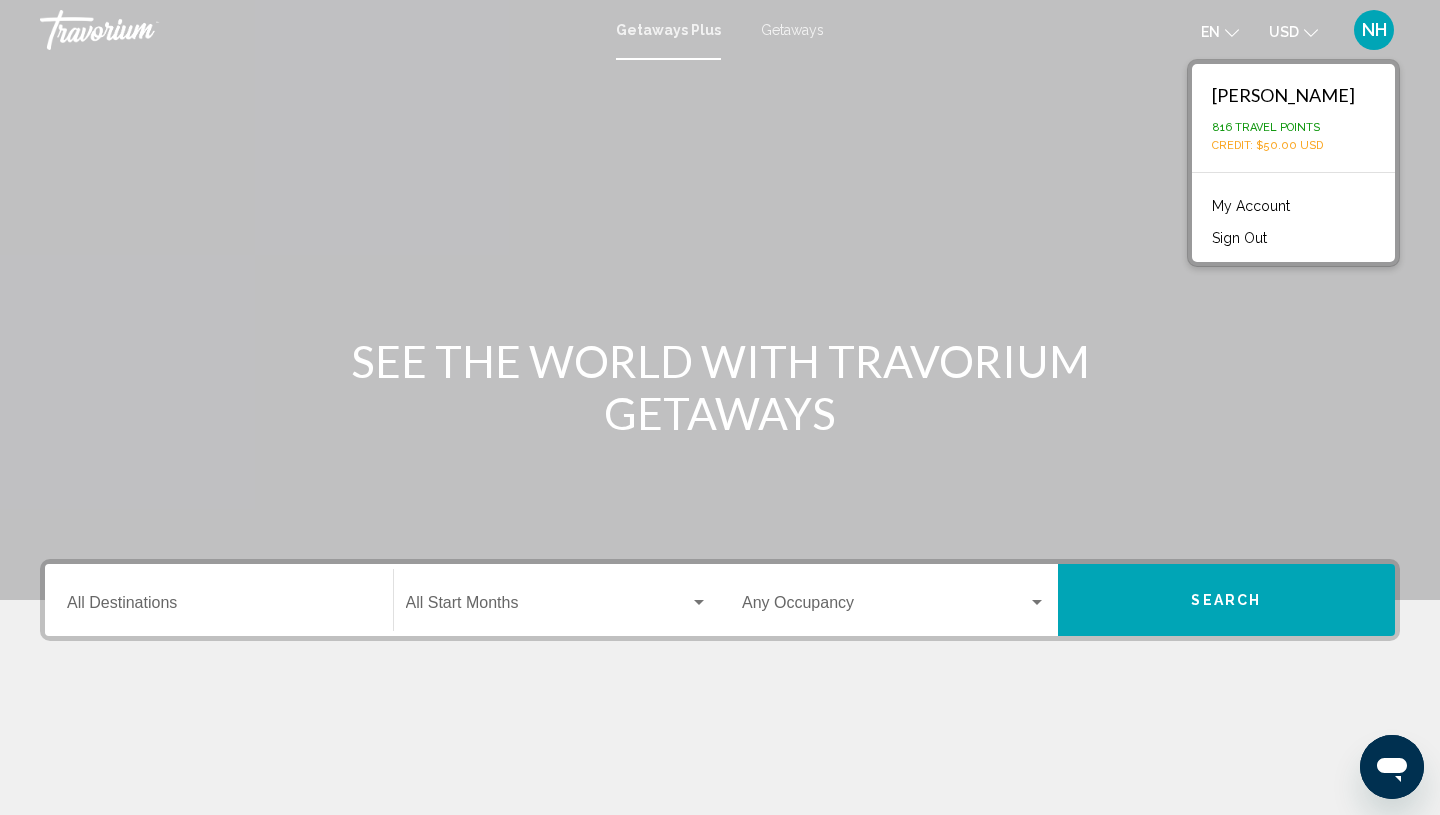 click on "My Account" at bounding box center (1251, 206) 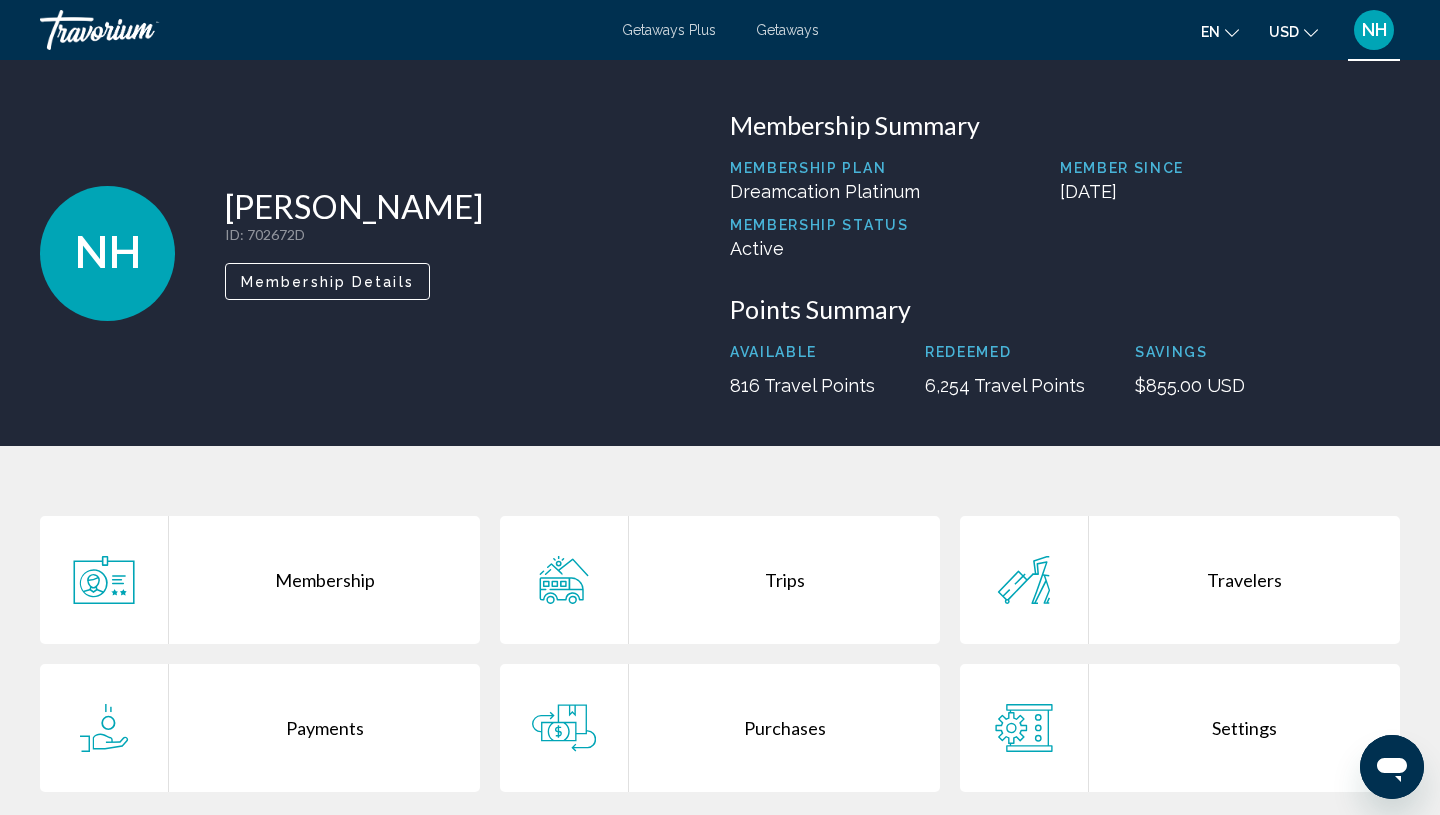 click on "Trips" at bounding box center [784, 580] 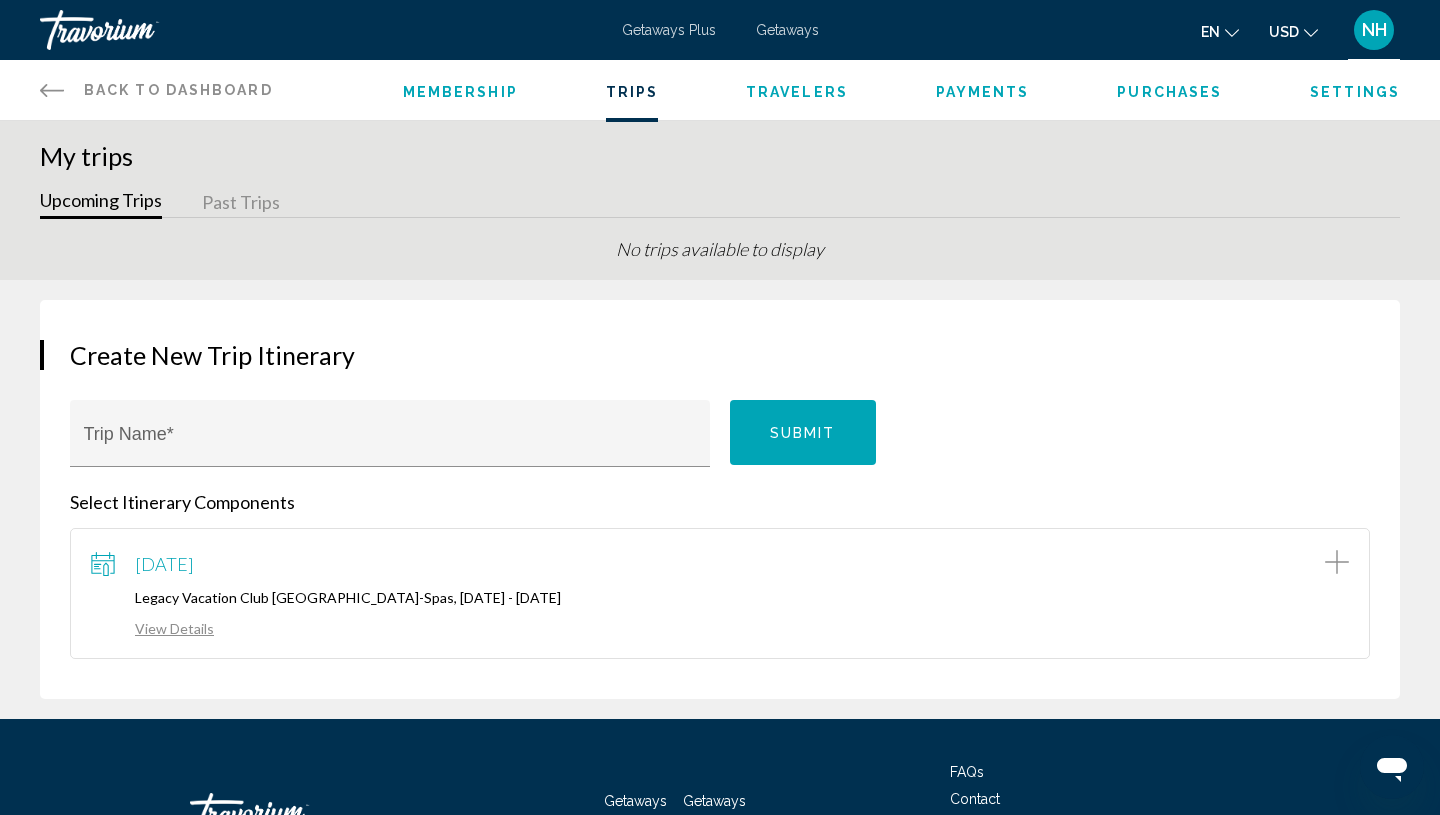 click on "[DATE]" at bounding box center (164, 564) 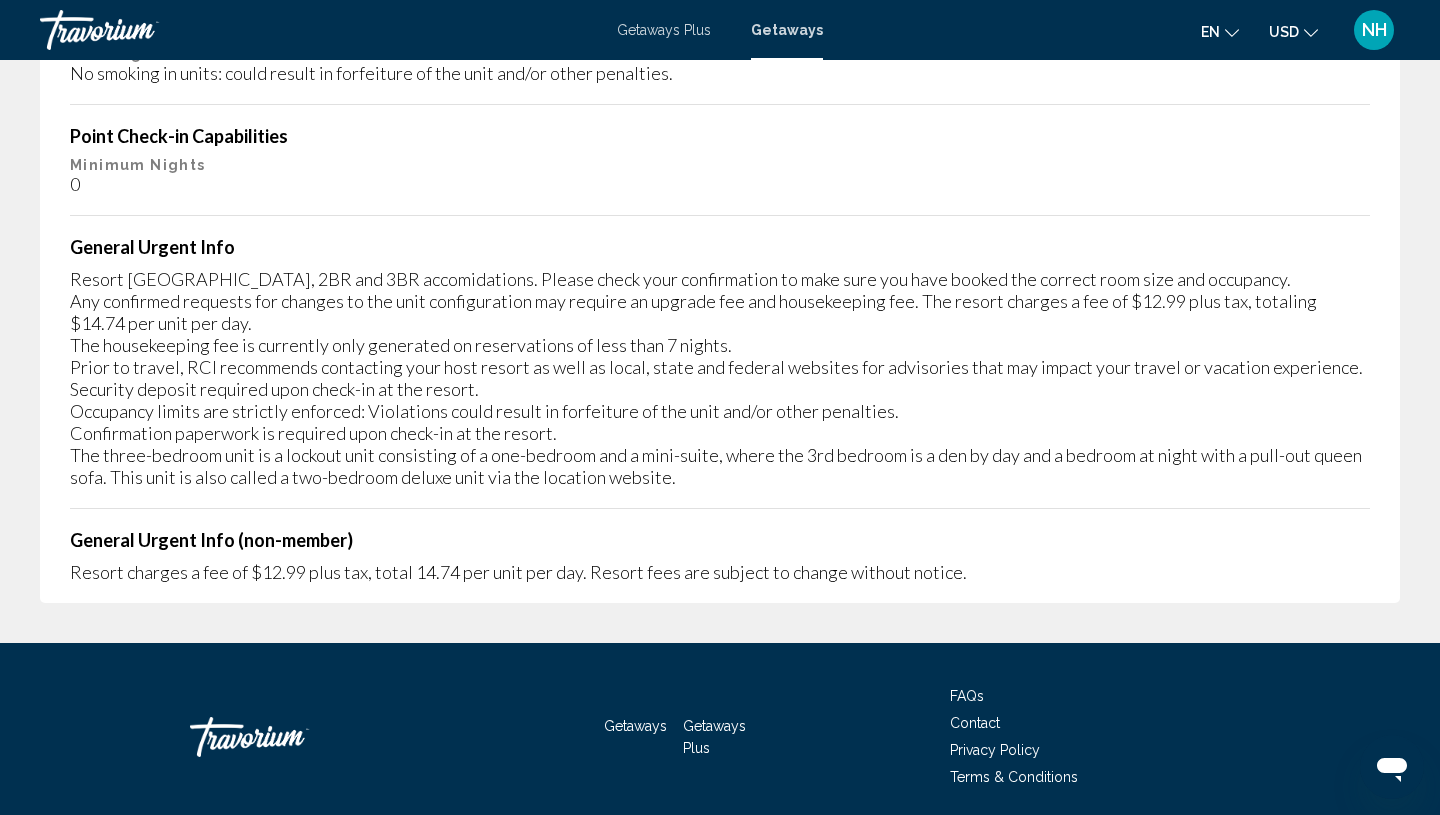scroll, scrollTop: 1730, scrollLeft: 0, axis: vertical 